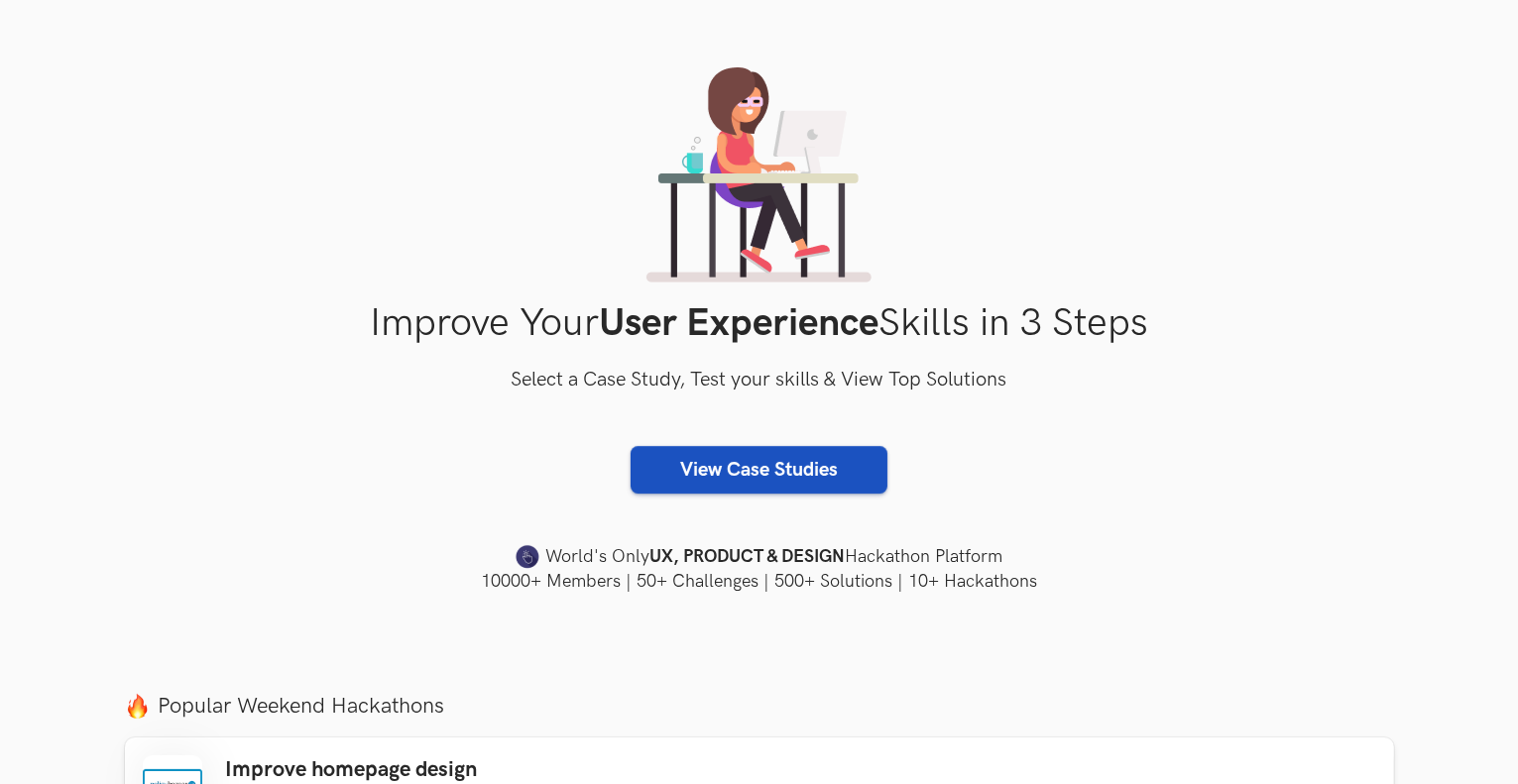 scroll, scrollTop: 648, scrollLeft: 0, axis: vertical 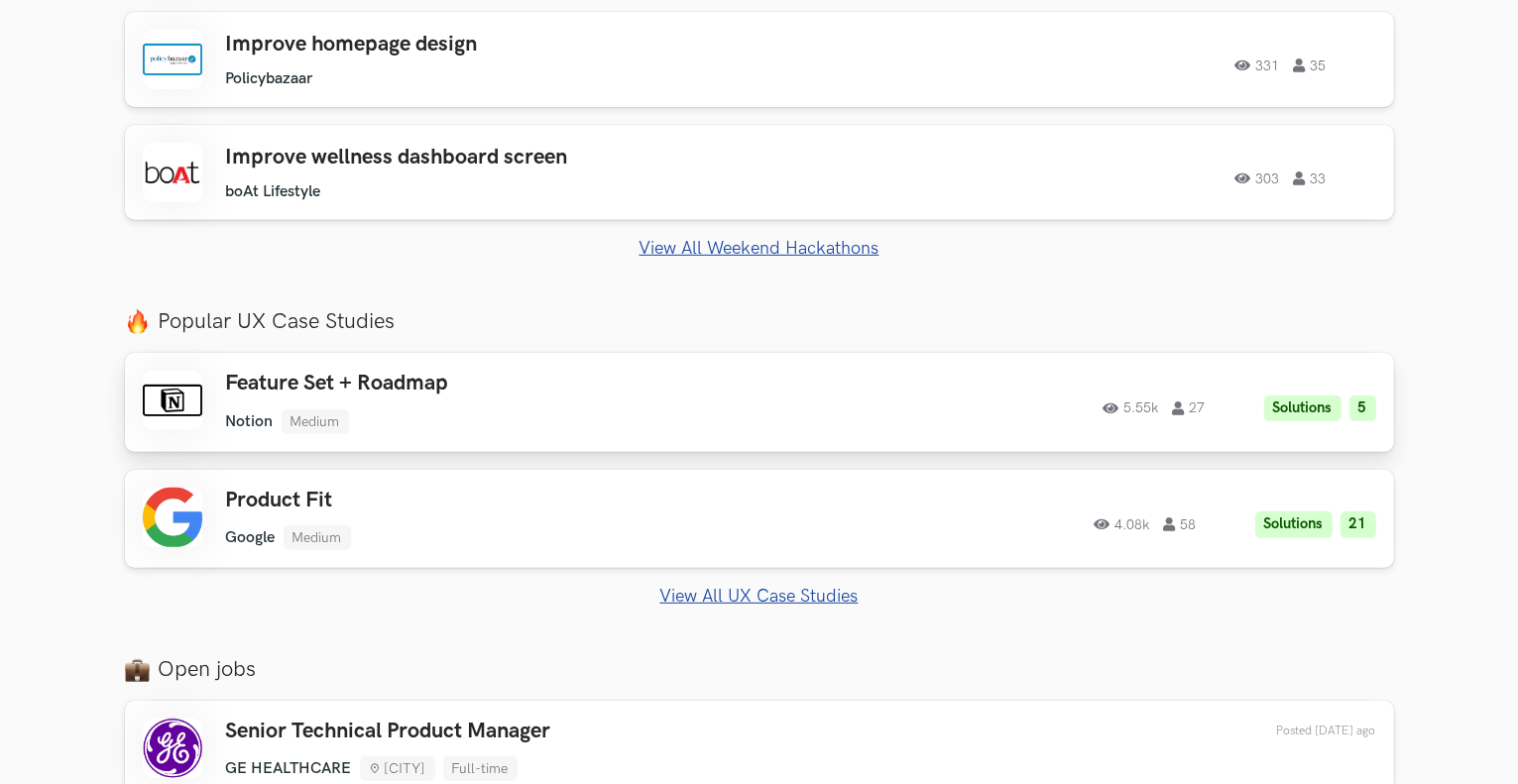 click on "5.55k
27
Solutions
5" at bounding box center [1107, 402] 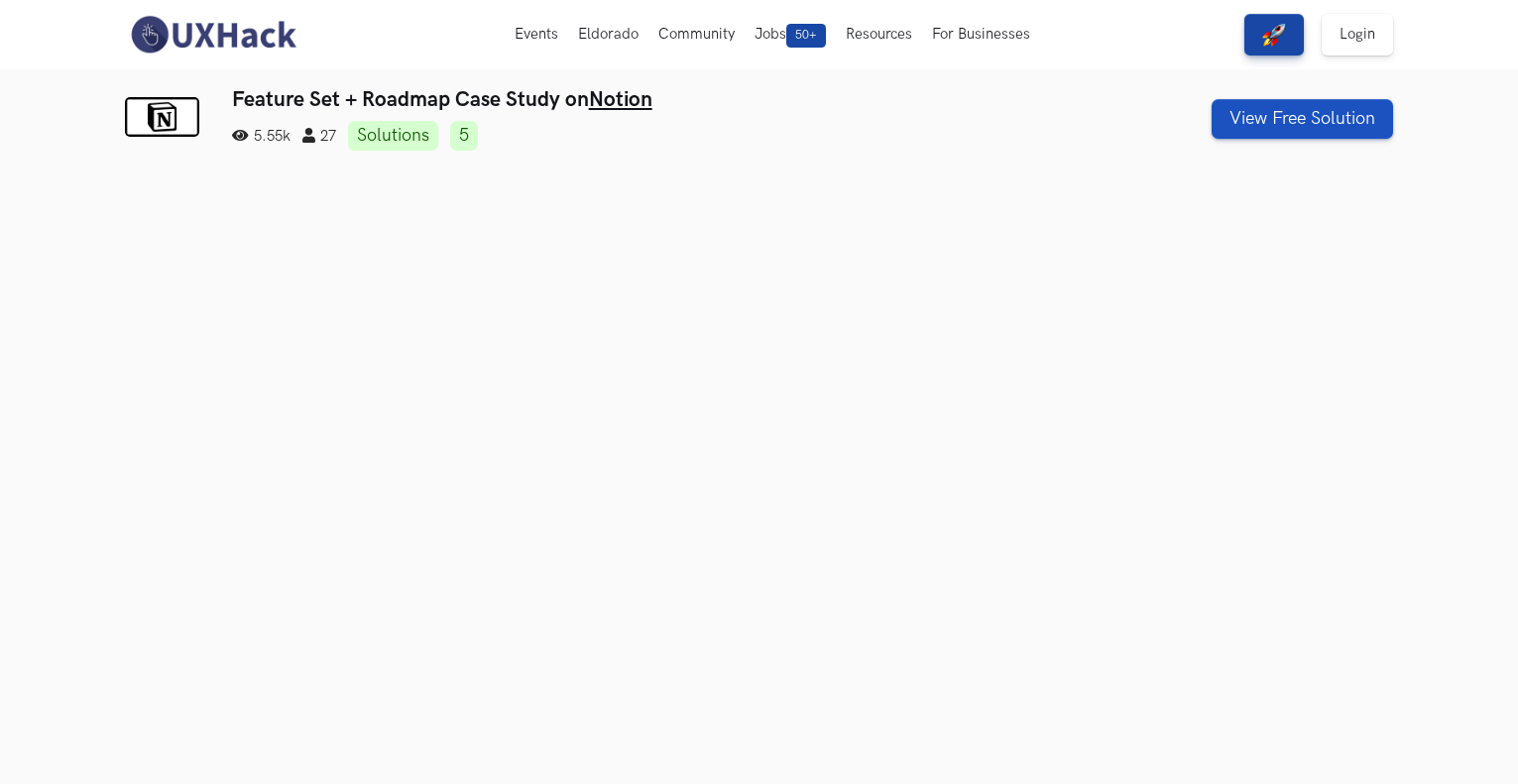 scroll, scrollTop: 0, scrollLeft: 0, axis: both 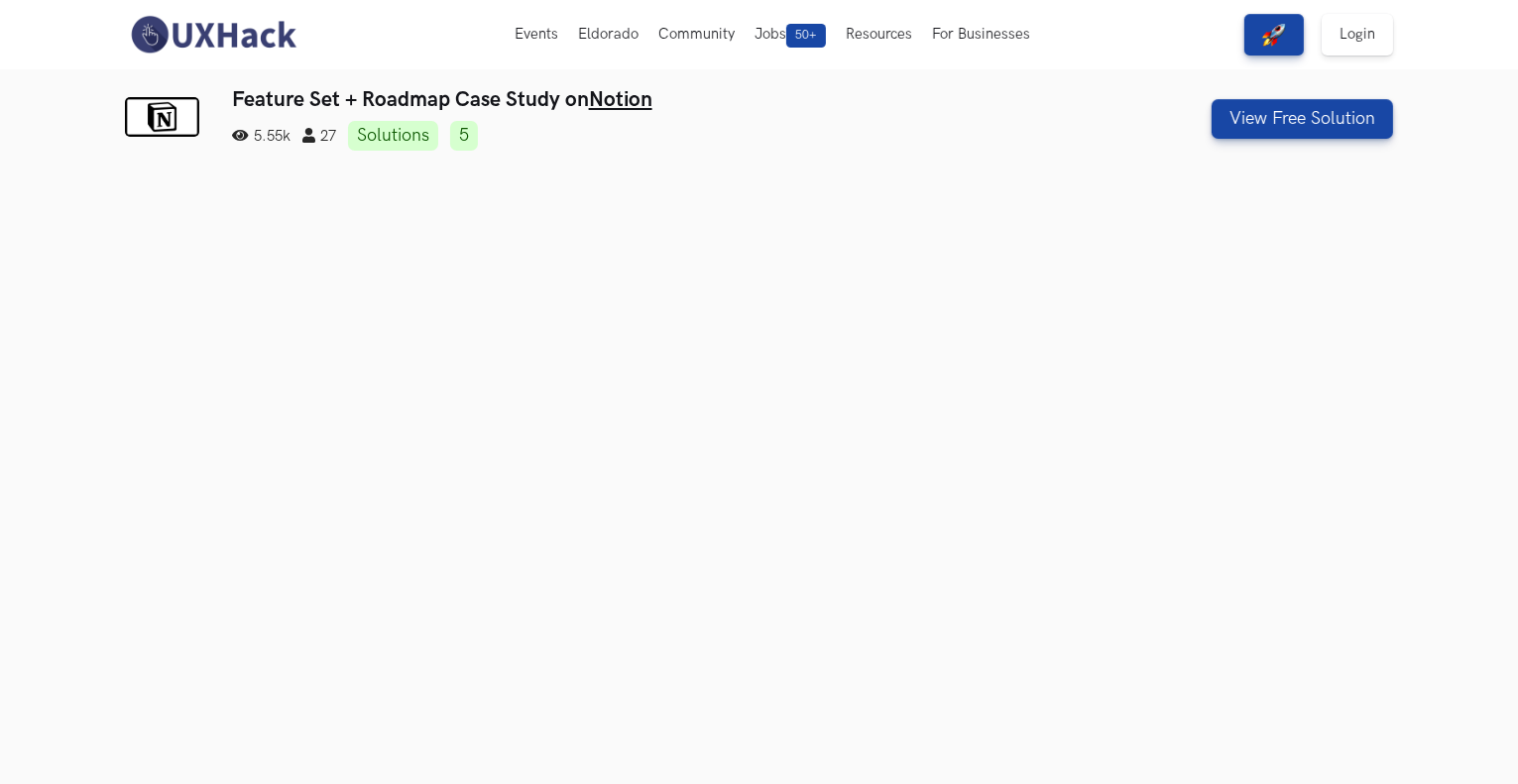 click at bounding box center [213, 35] 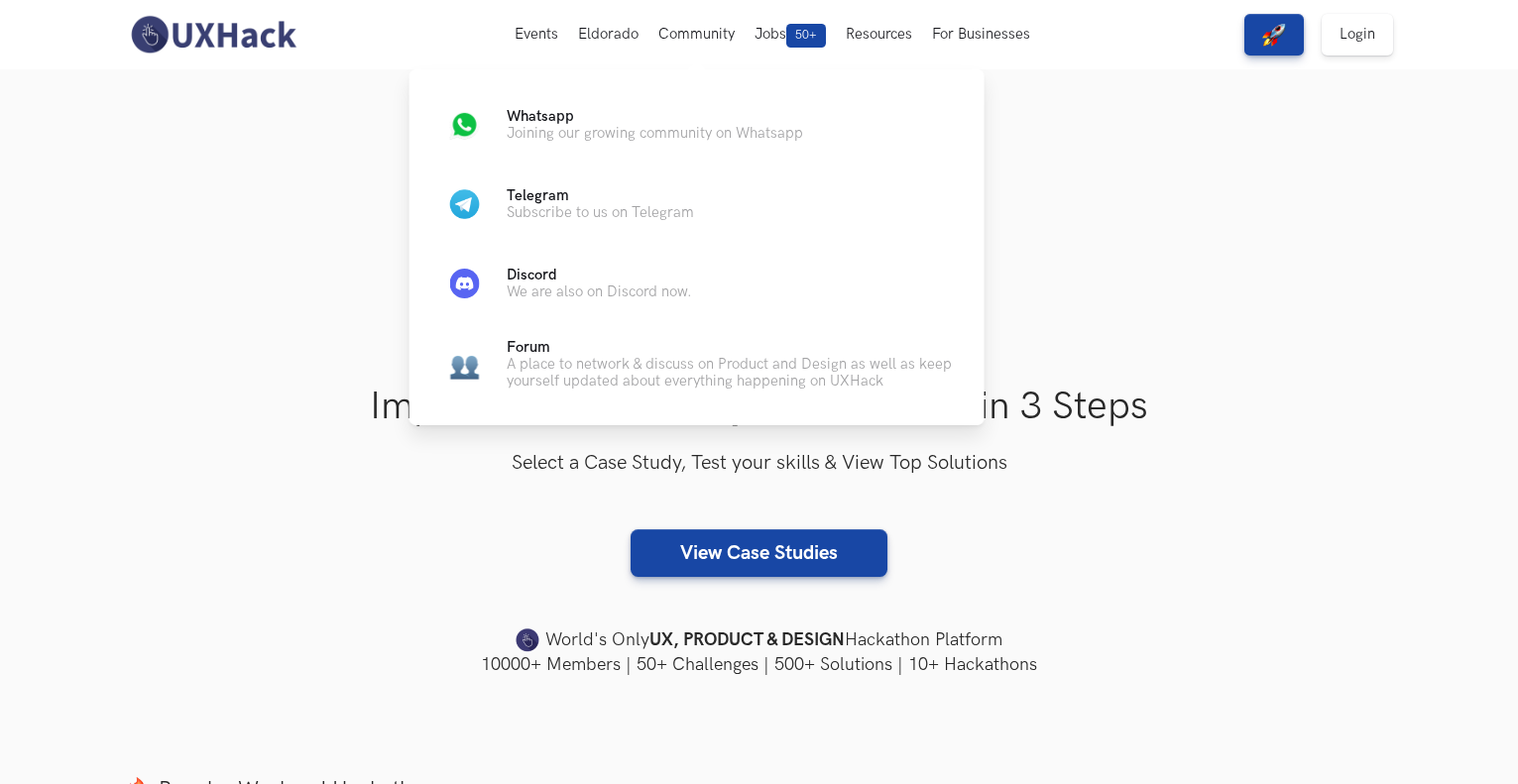 scroll, scrollTop: 0, scrollLeft: 0, axis: both 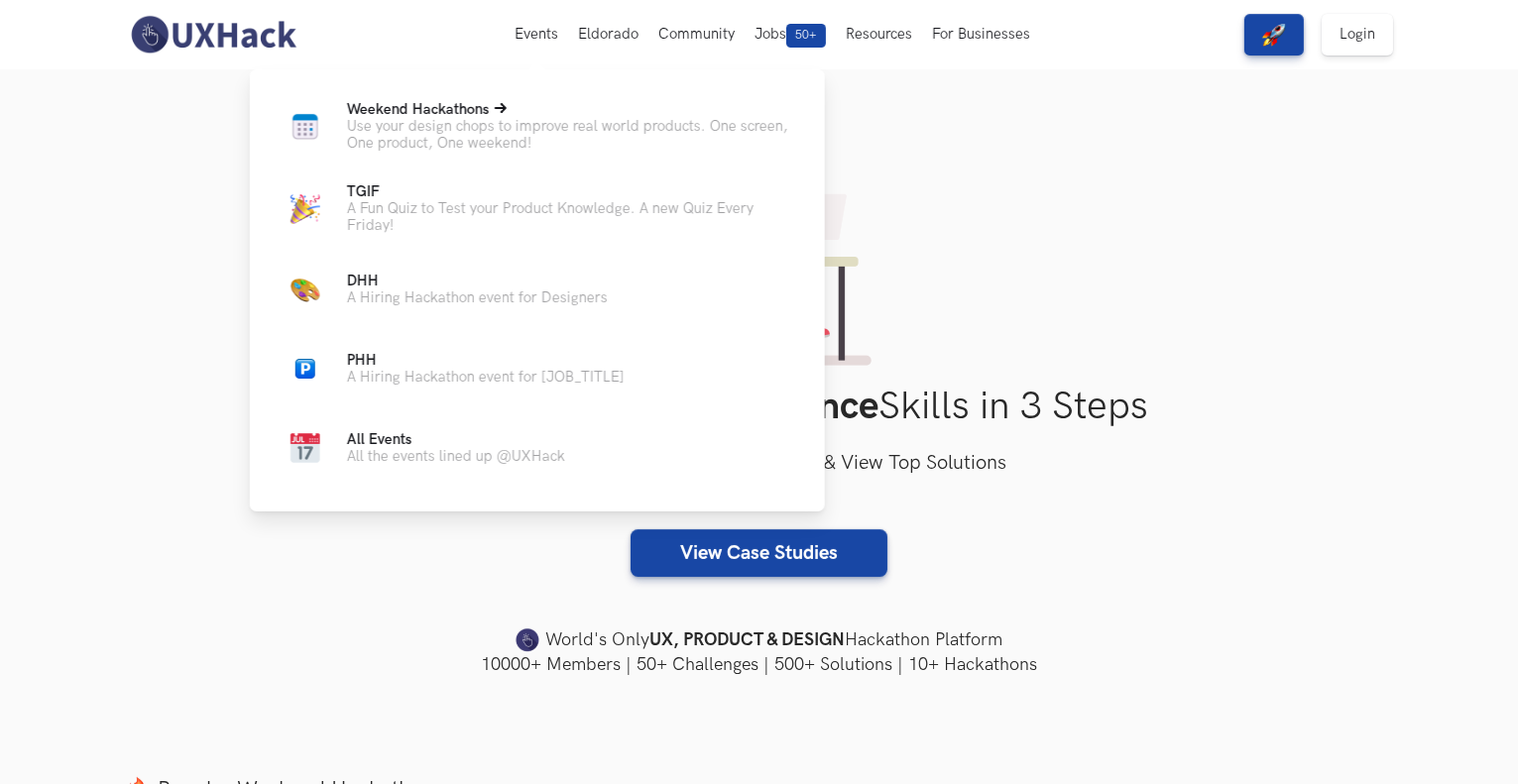 click on "Use your design chops to improve real world products. One screen, One product, One weekend!" at bounding box center (570, 135) 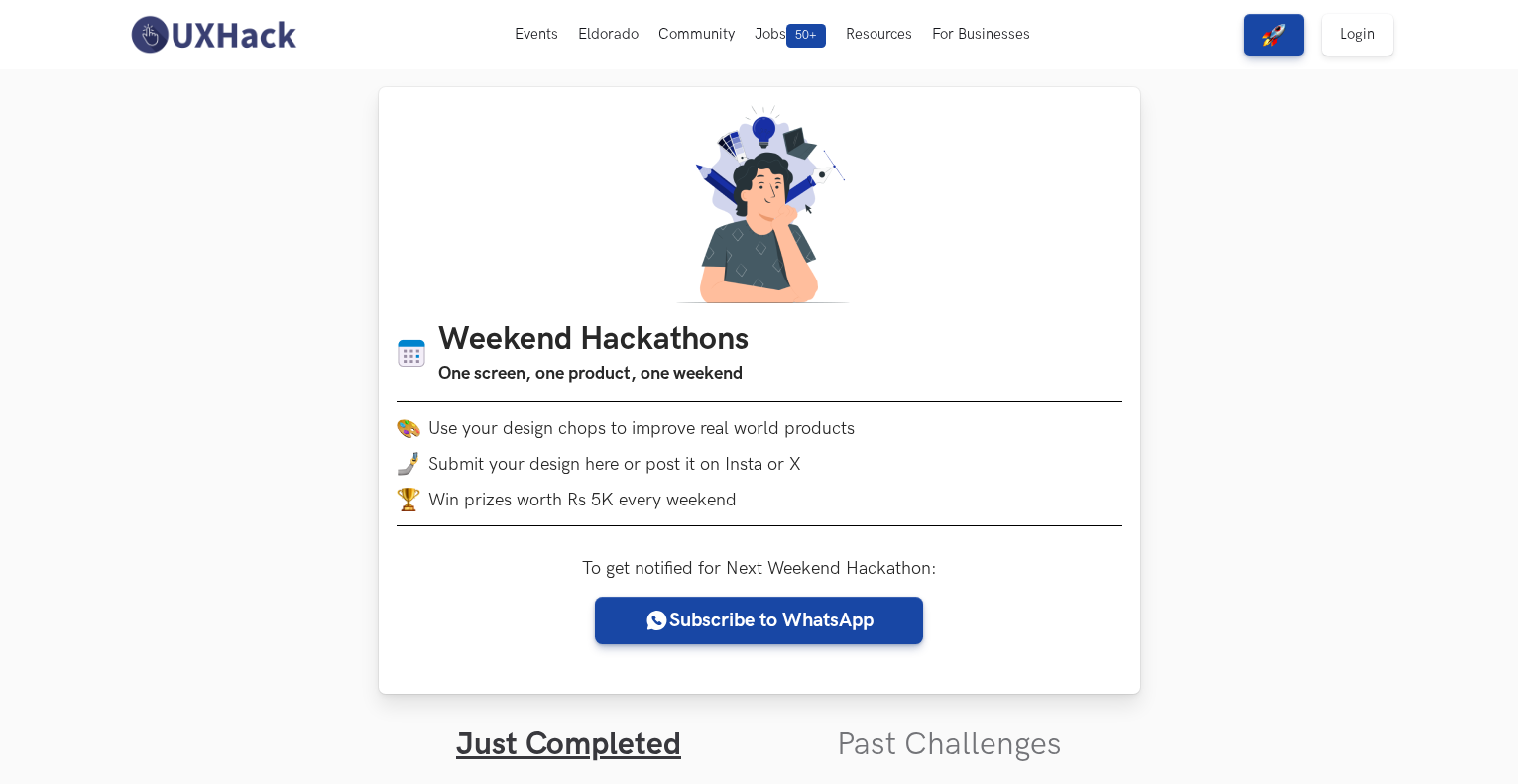 scroll, scrollTop: 0, scrollLeft: 0, axis: both 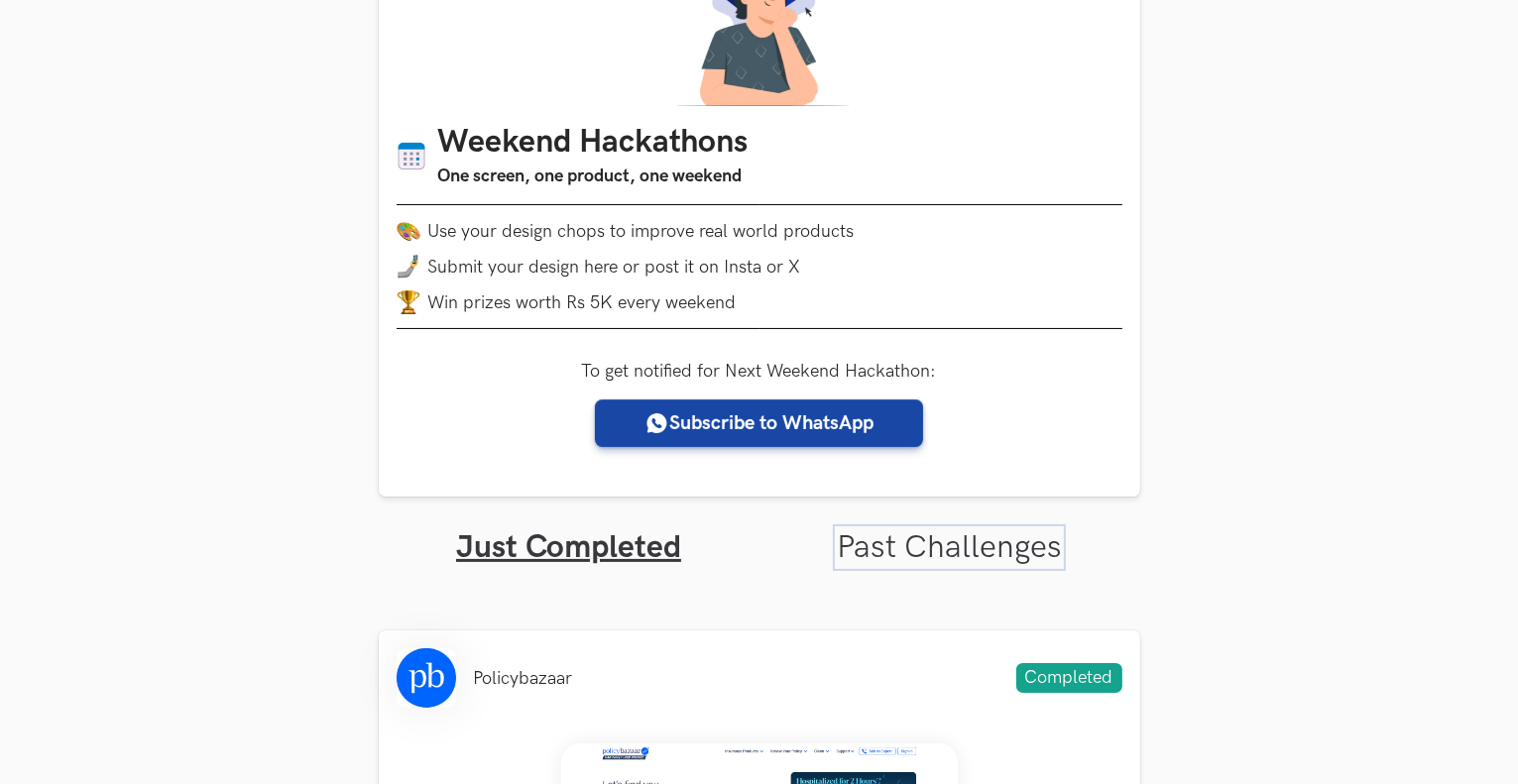 click on "Past Challenges" at bounding box center [949, 547] 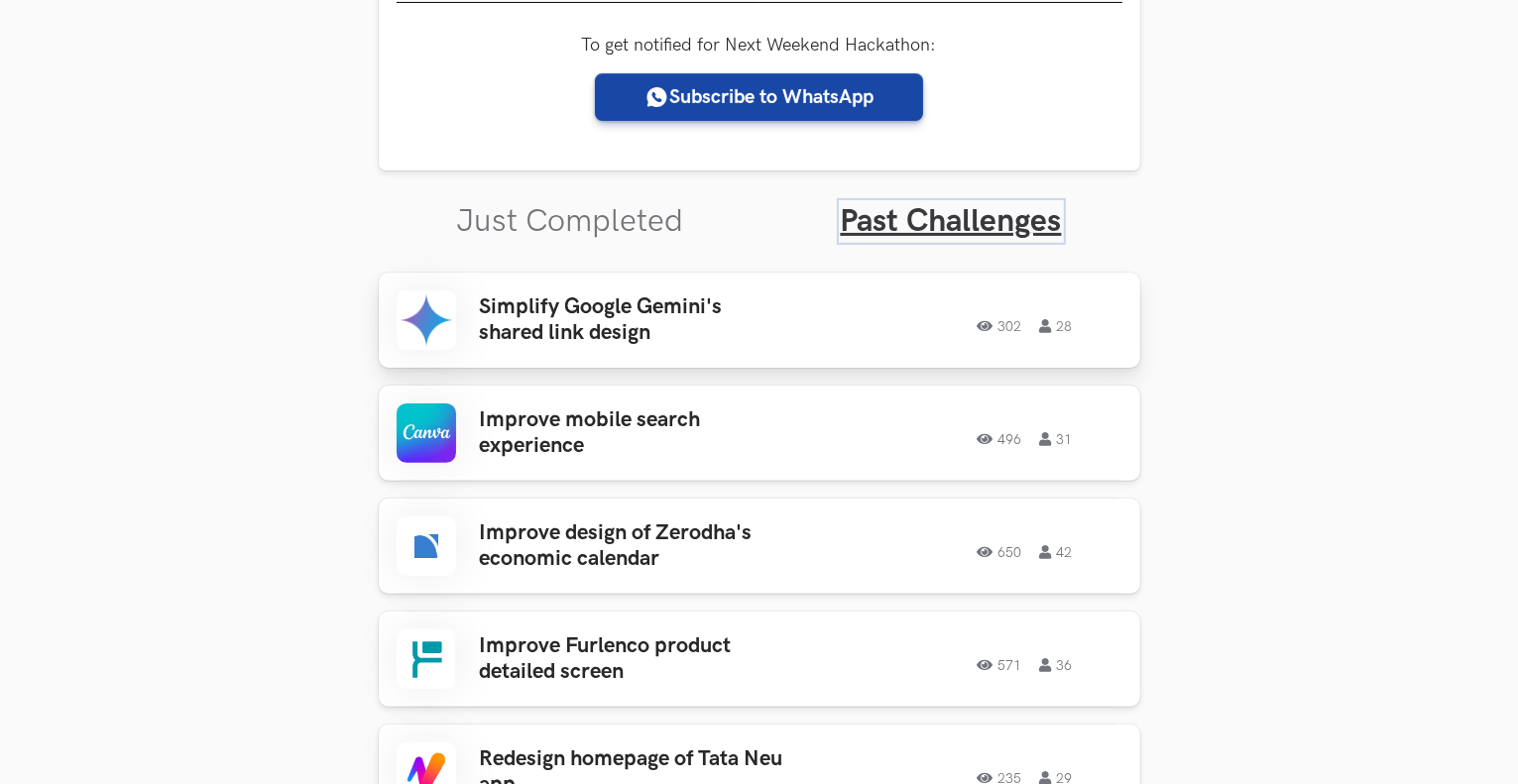 scroll, scrollTop: 527, scrollLeft: 0, axis: vertical 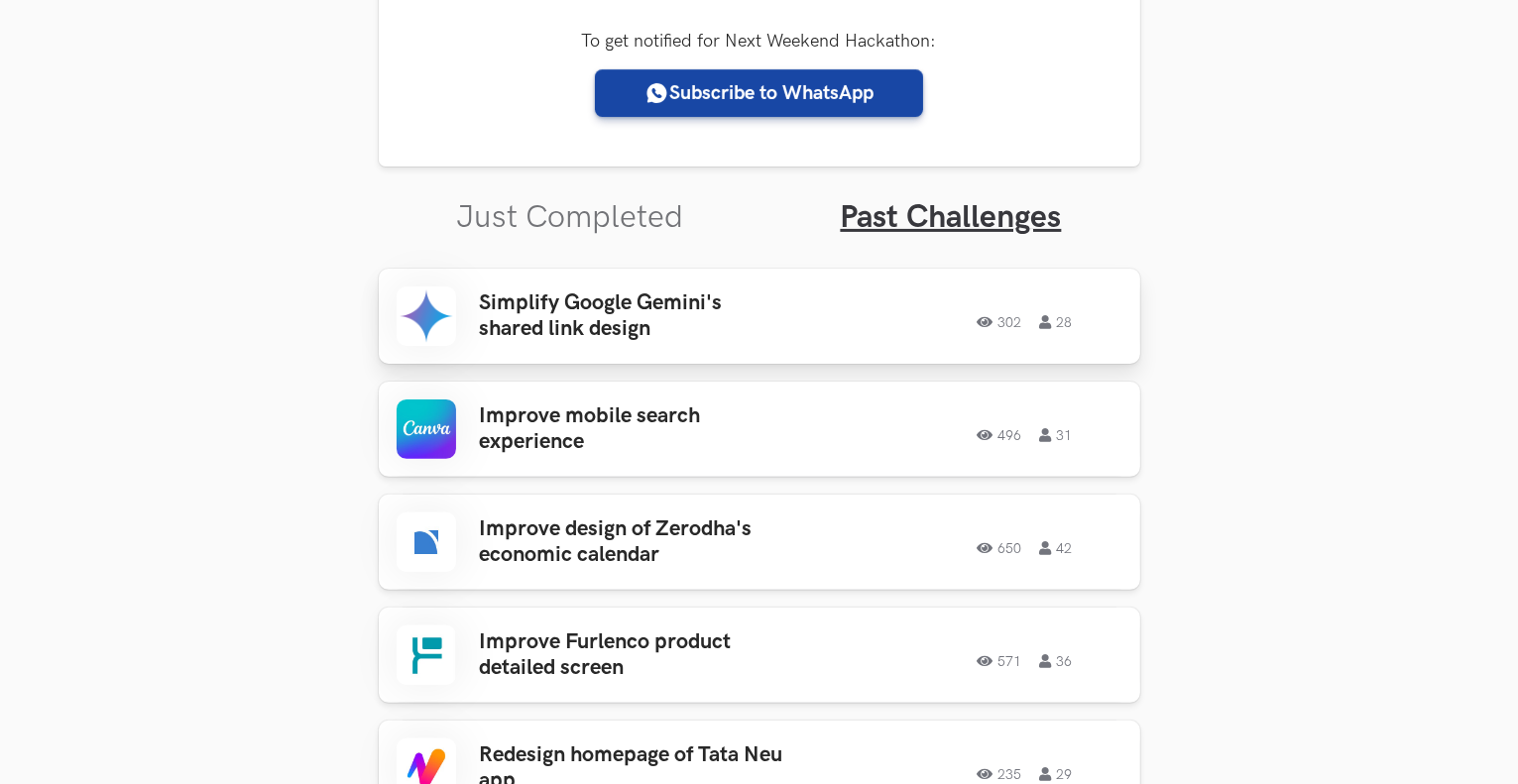 click on "Simplify Google Gemini's shared link design" at bounding box center (635, 316) 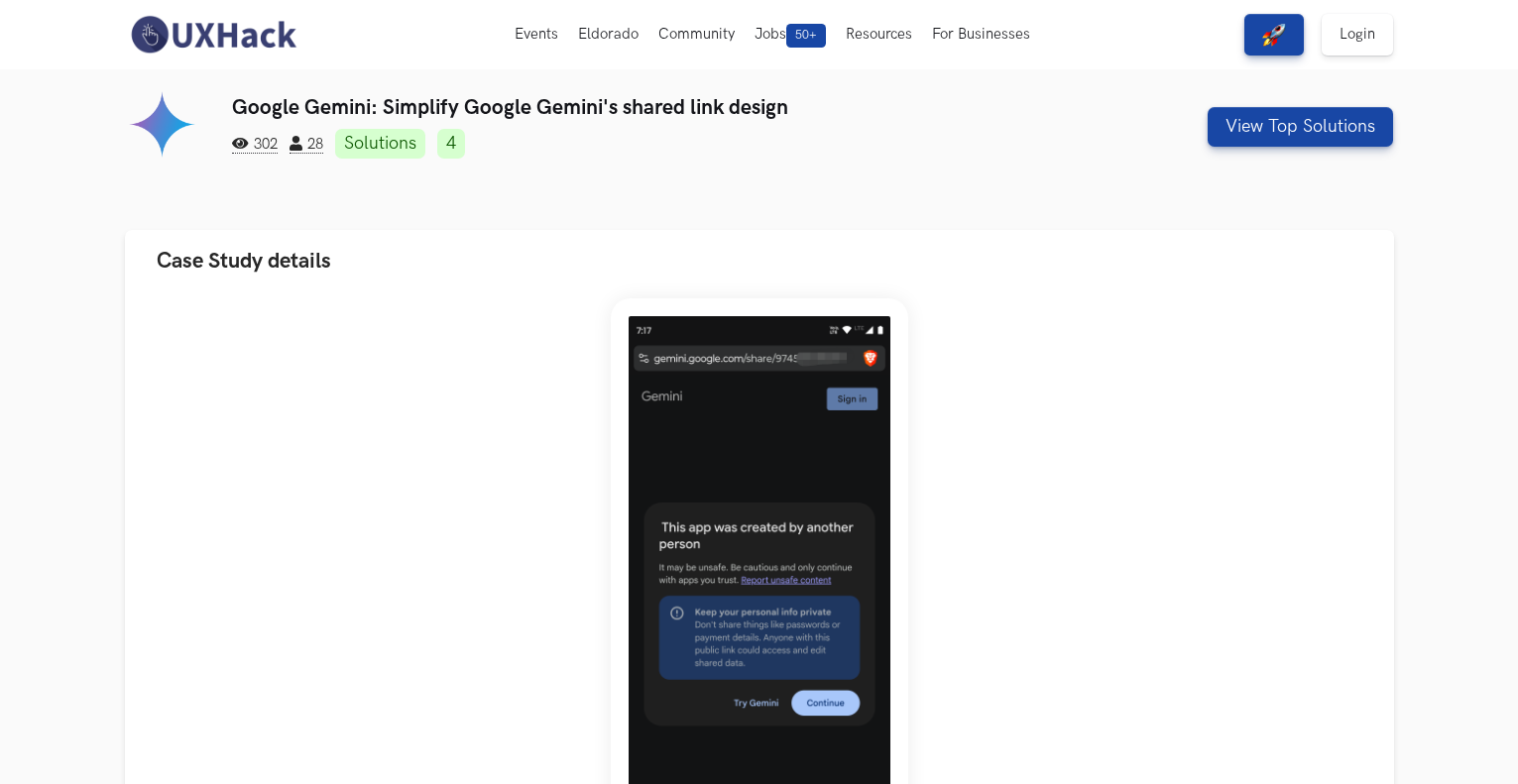 scroll, scrollTop: 0, scrollLeft: 0, axis: both 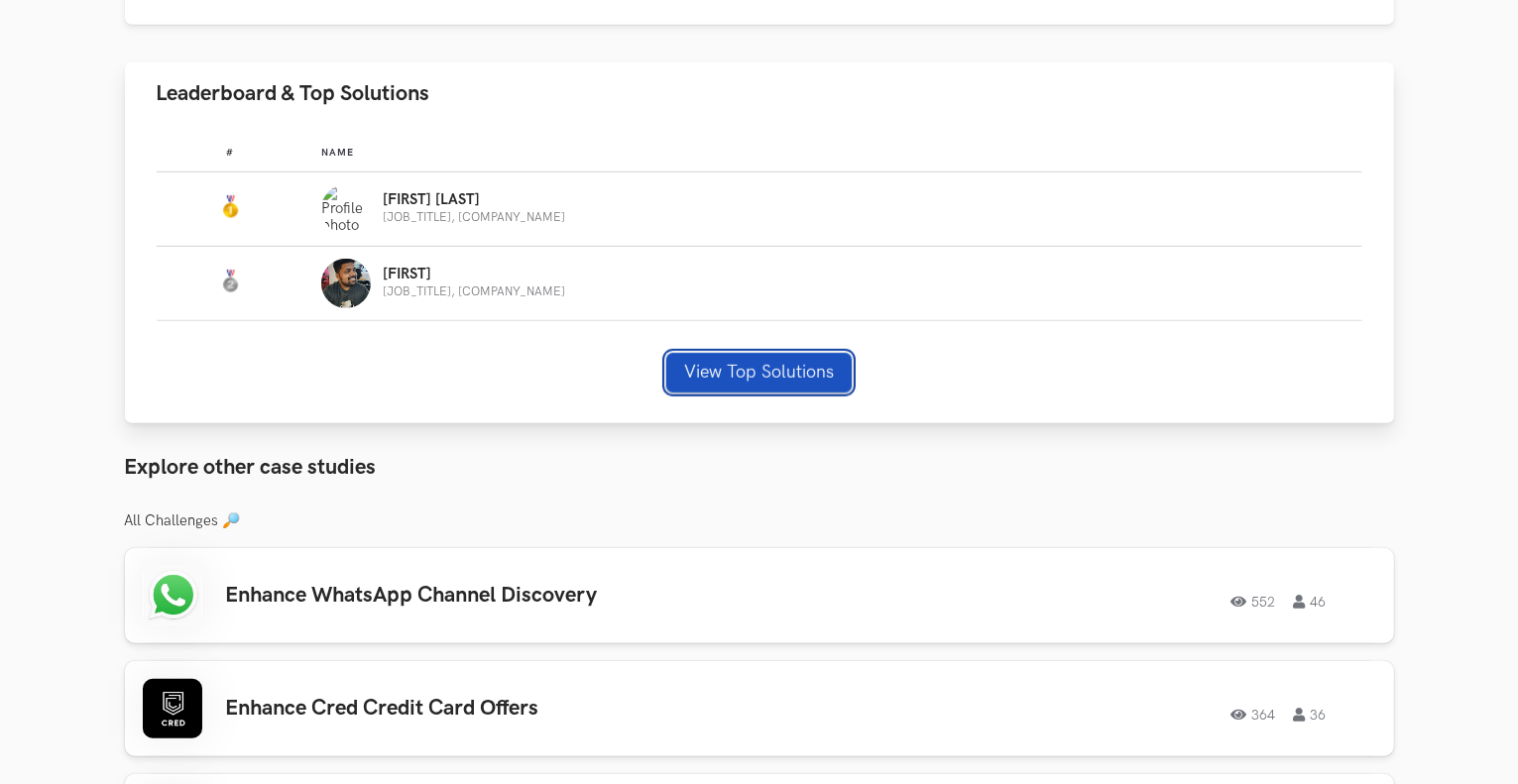click on "View Top Solutions" at bounding box center (759, 373) 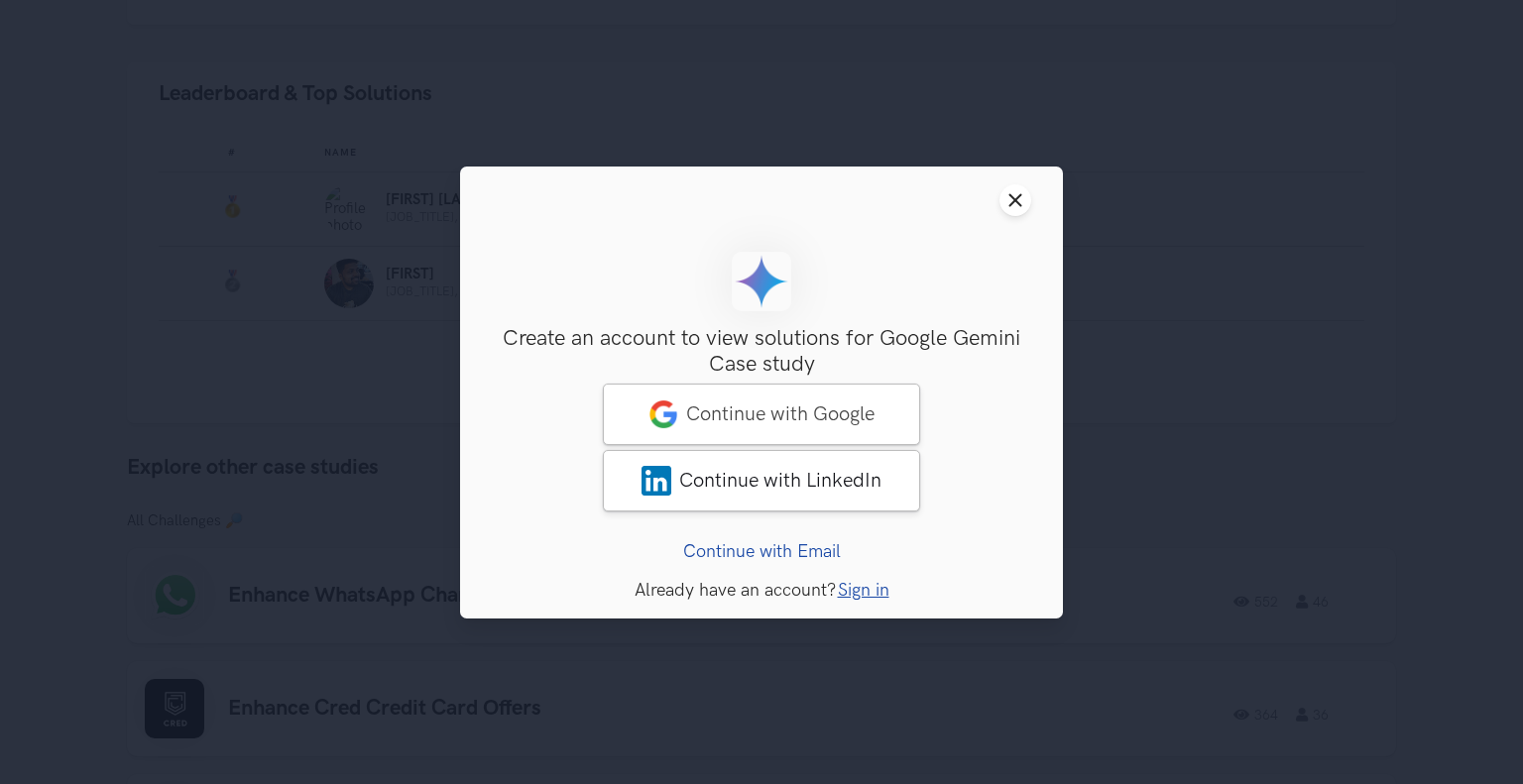 click on "Sign Up Create an account to view solutions for Google Gemini Case study Access to 50+ solutions One solution from every challenge View discussion preview videos No card details required Continue with Google   Continue with LinkedIn   Your email Create a password Submit   Loading Back   Forgot Password? Continue with Email" at bounding box center [762, 406] 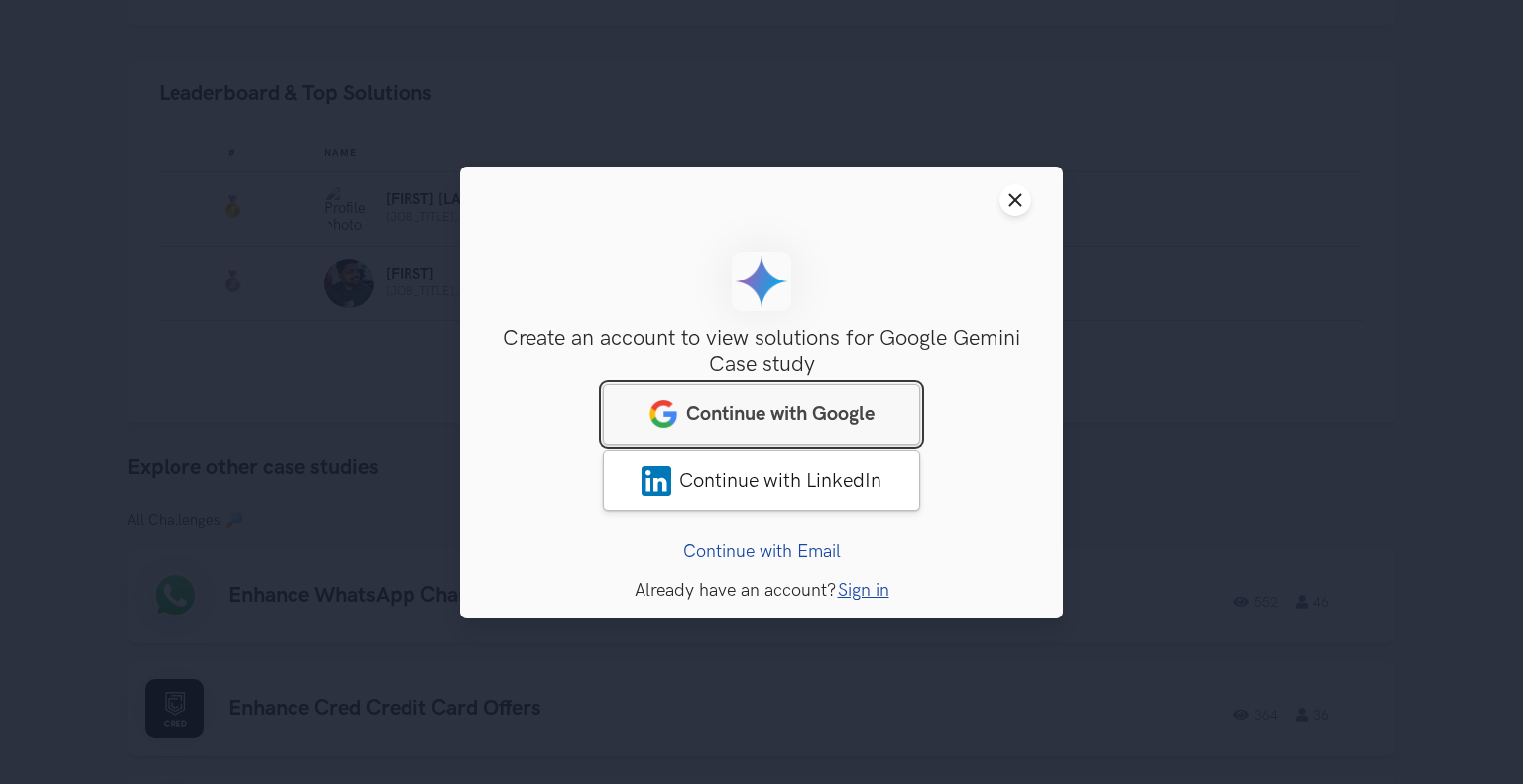 click on "Continue with Google" at bounding box center [780, 413] 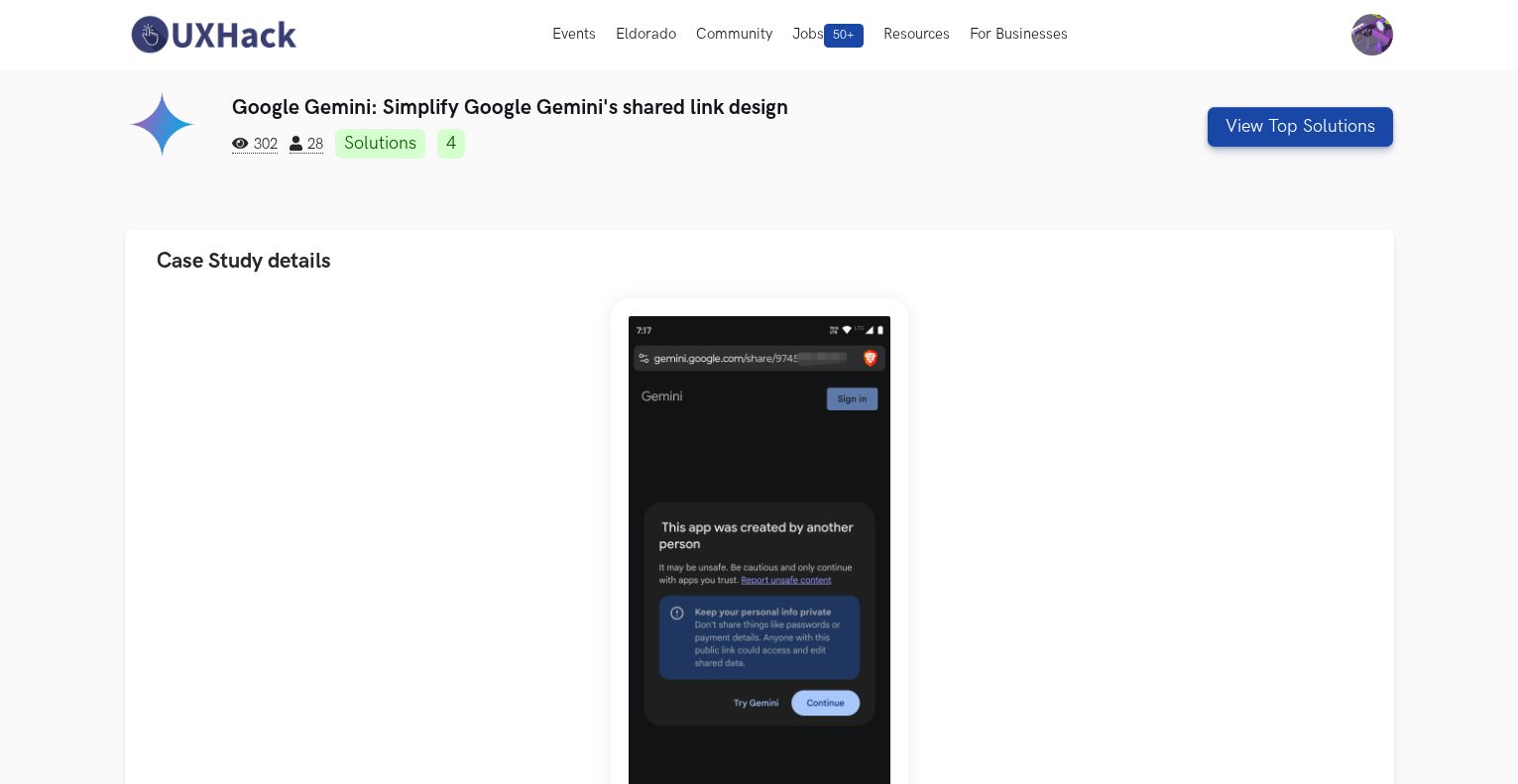 scroll, scrollTop: 0, scrollLeft: 0, axis: both 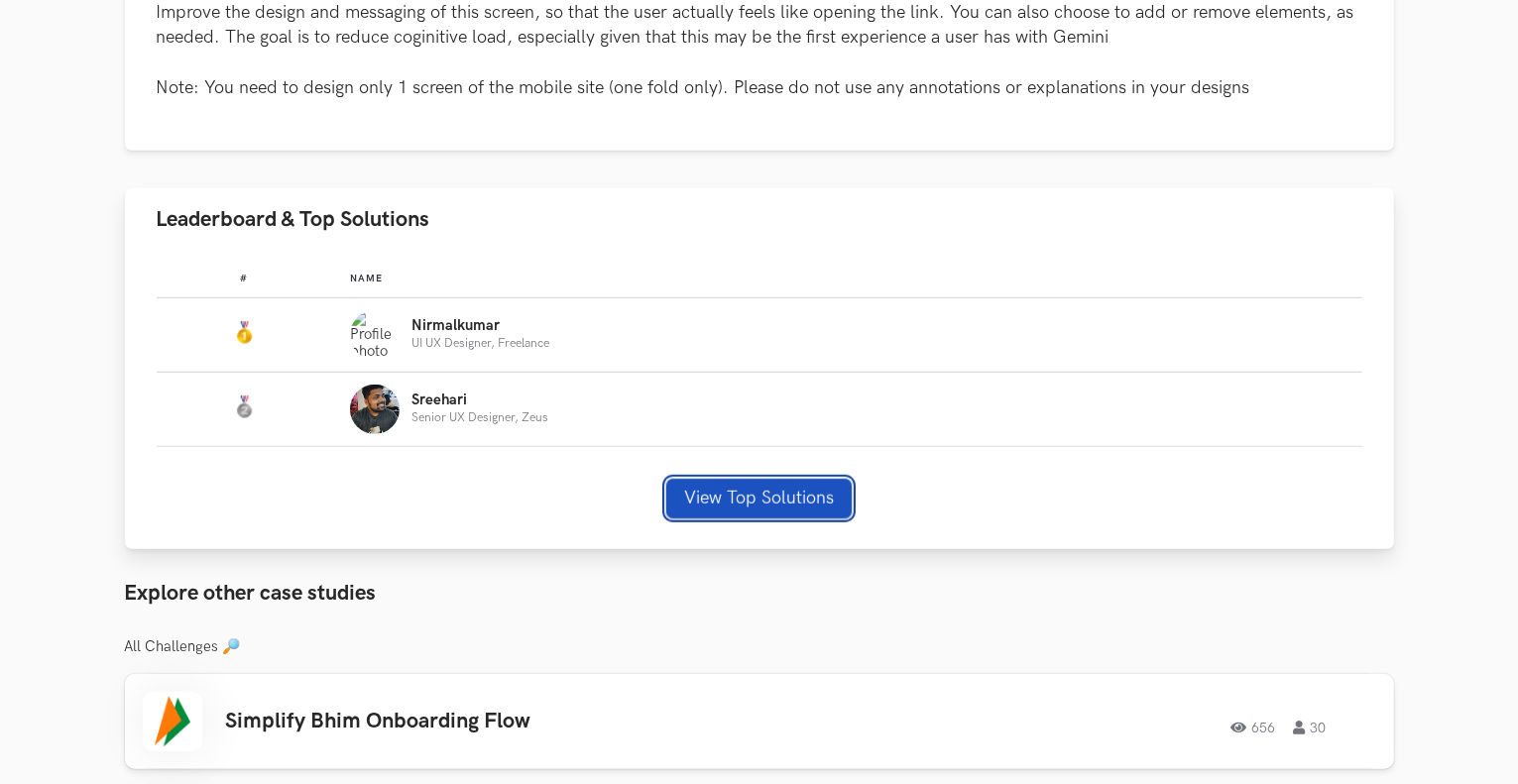 click on "View Top Solutions" at bounding box center [759, 499] 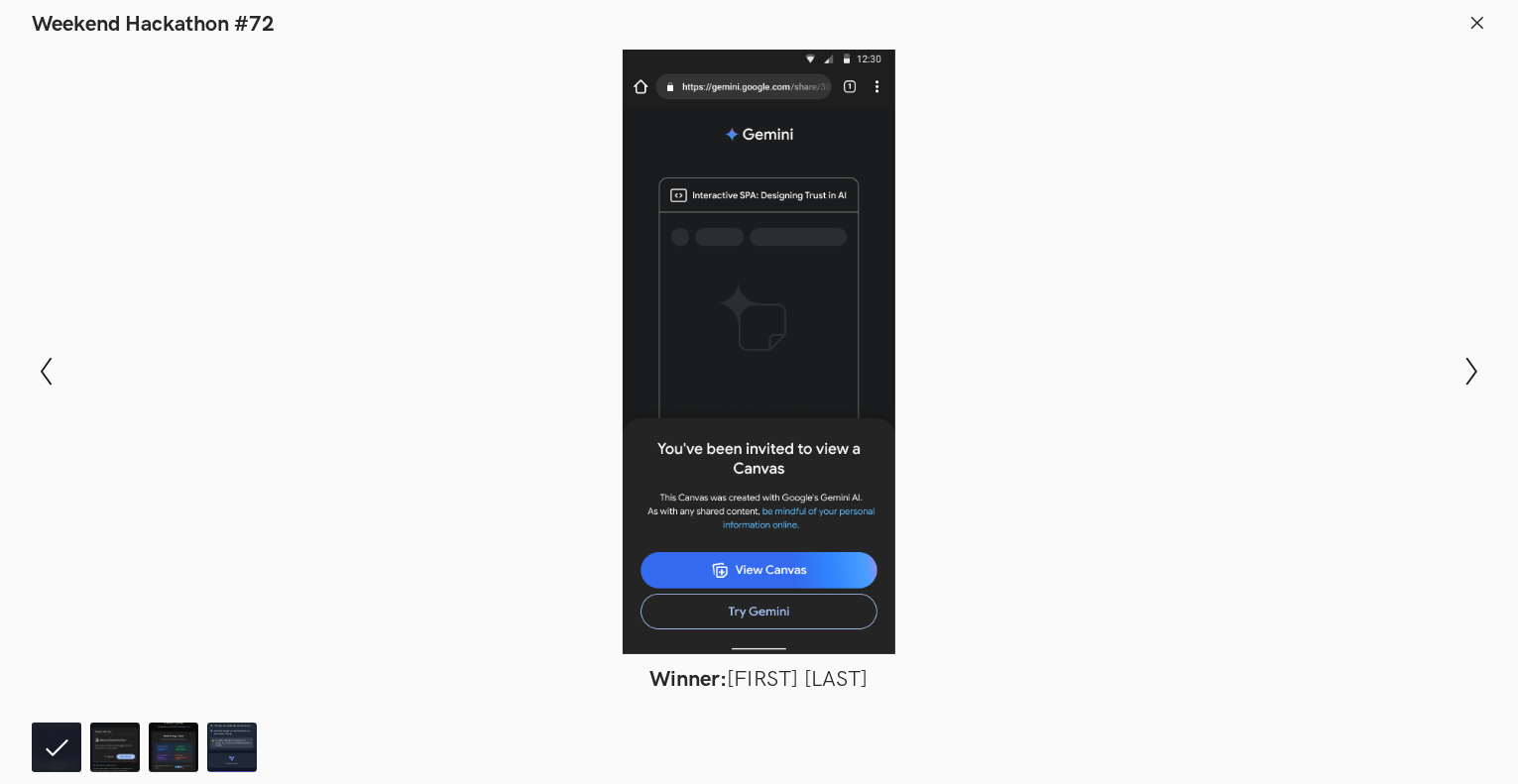 click at bounding box center [759, 352] 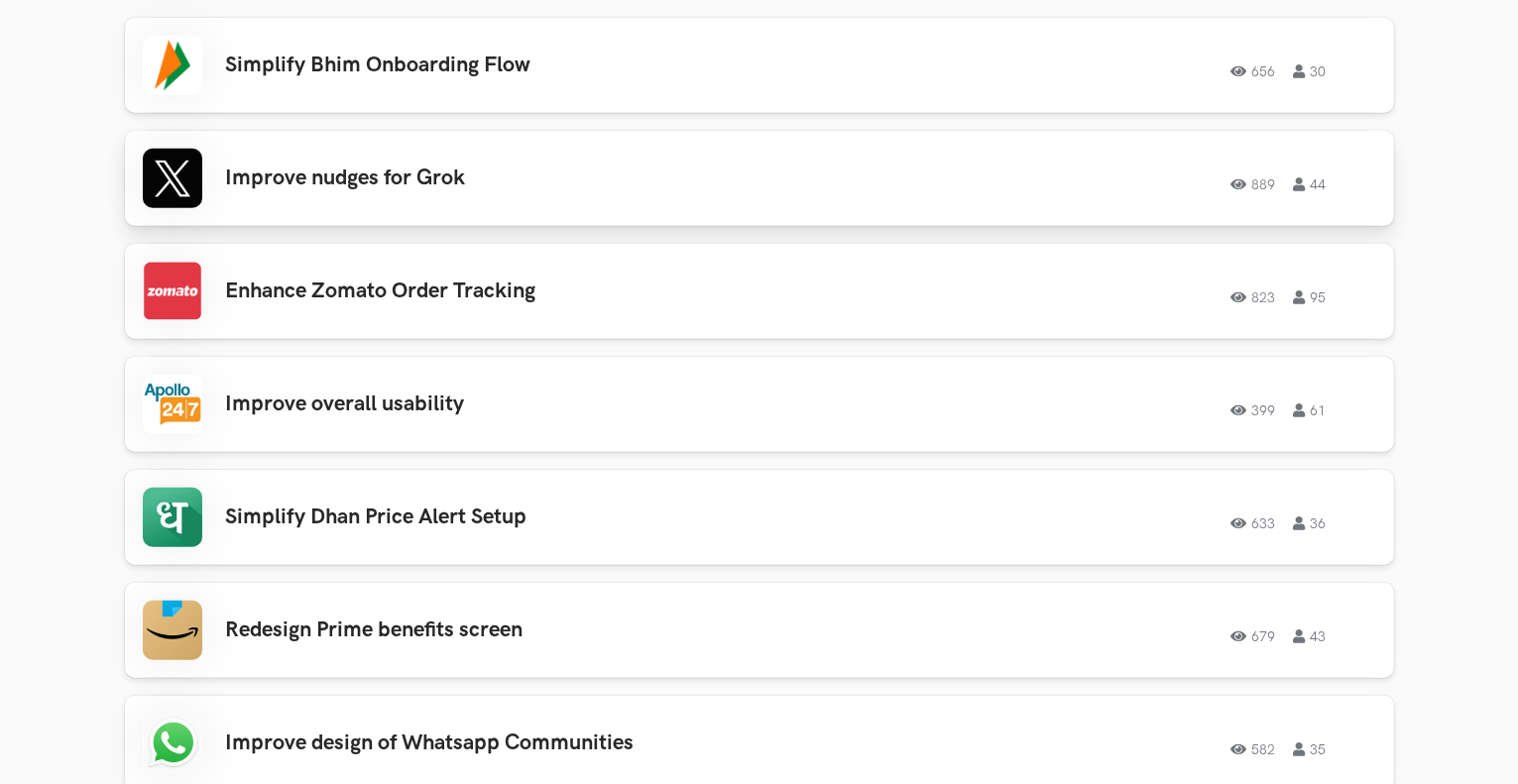 scroll, scrollTop: 1659, scrollLeft: 0, axis: vertical 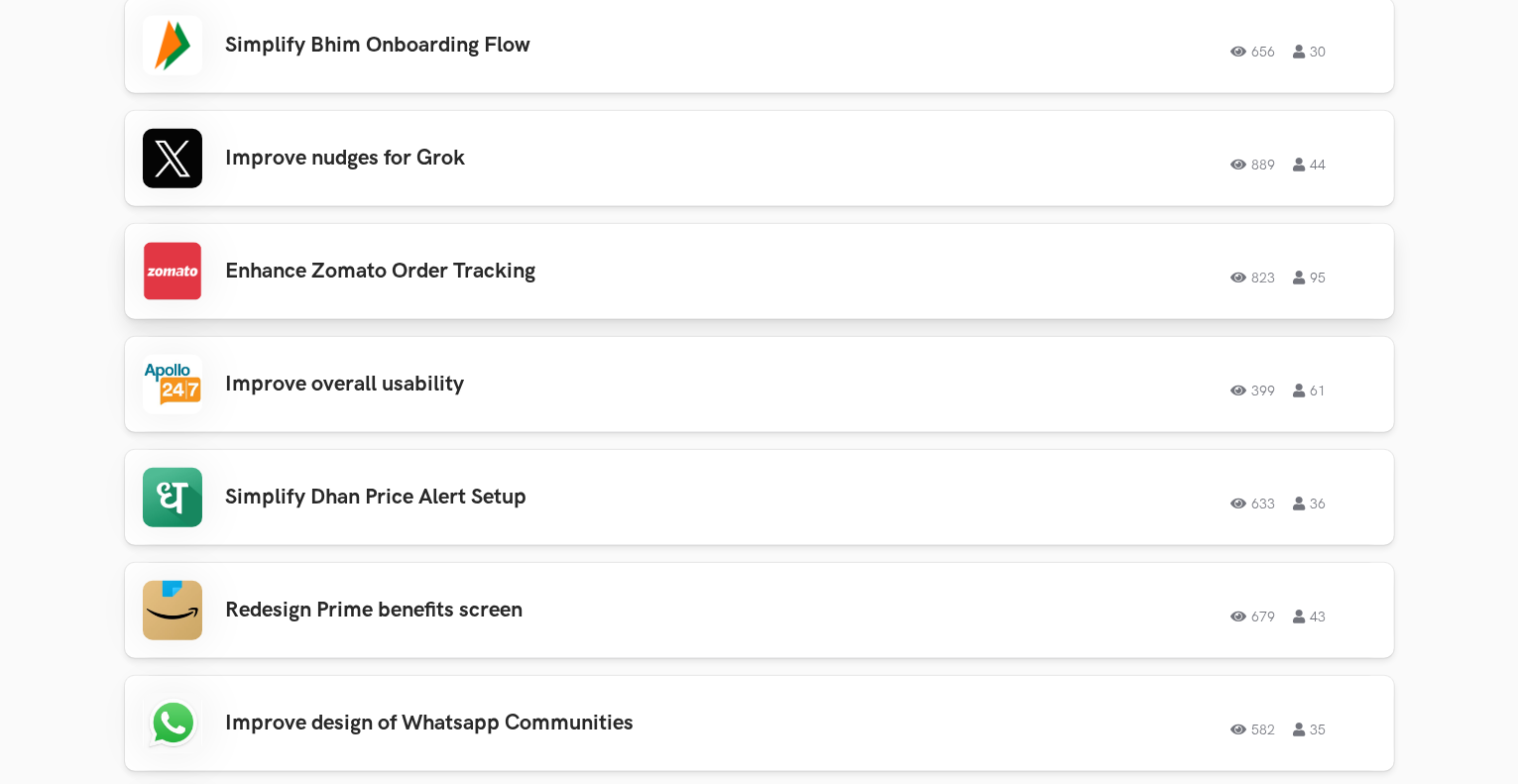 click on "Enhance Zomato Order Tracking" at bounding box center [508, 272] 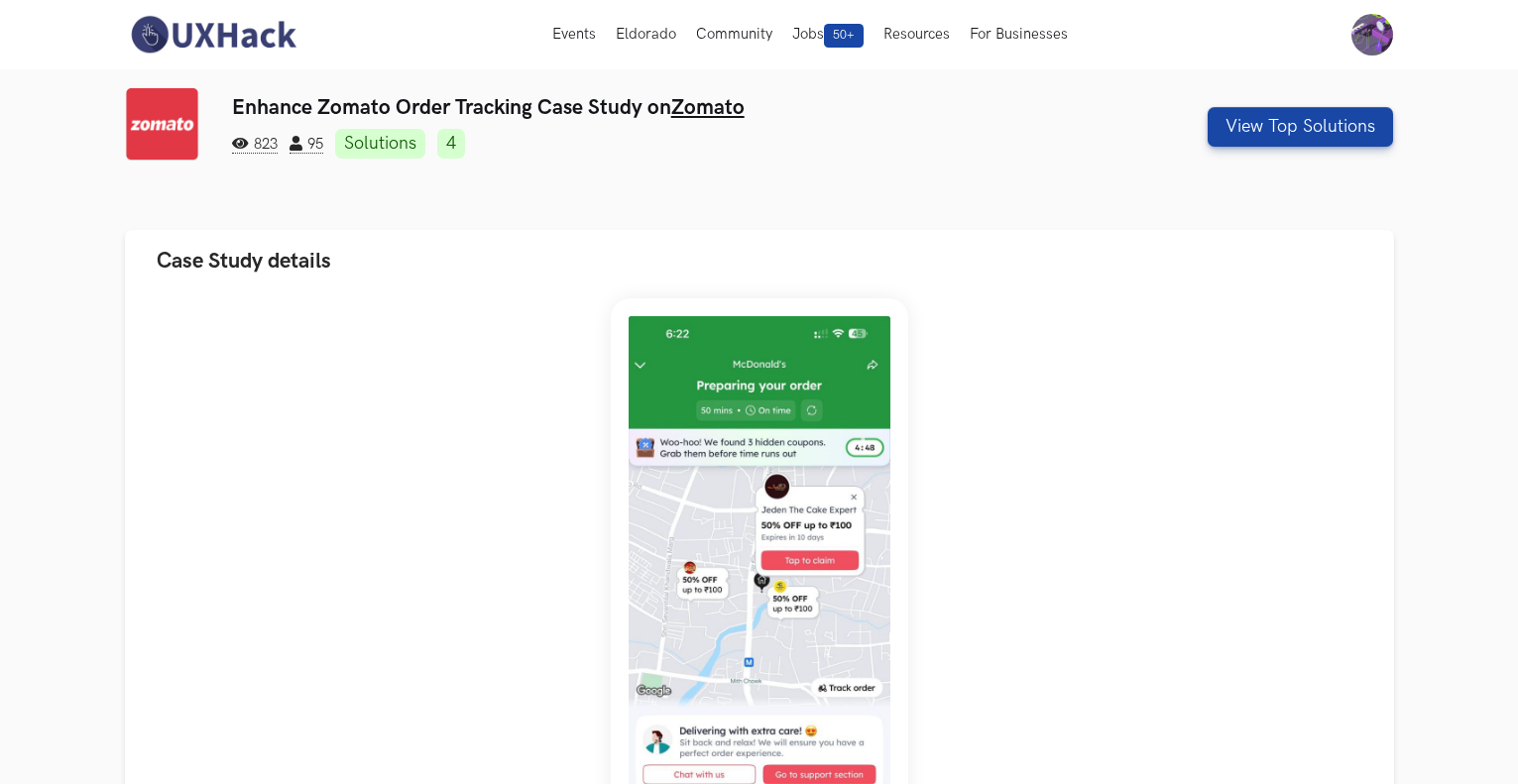 scroll, scrollTop: 89, scrollLeft: 0, axis: vertical 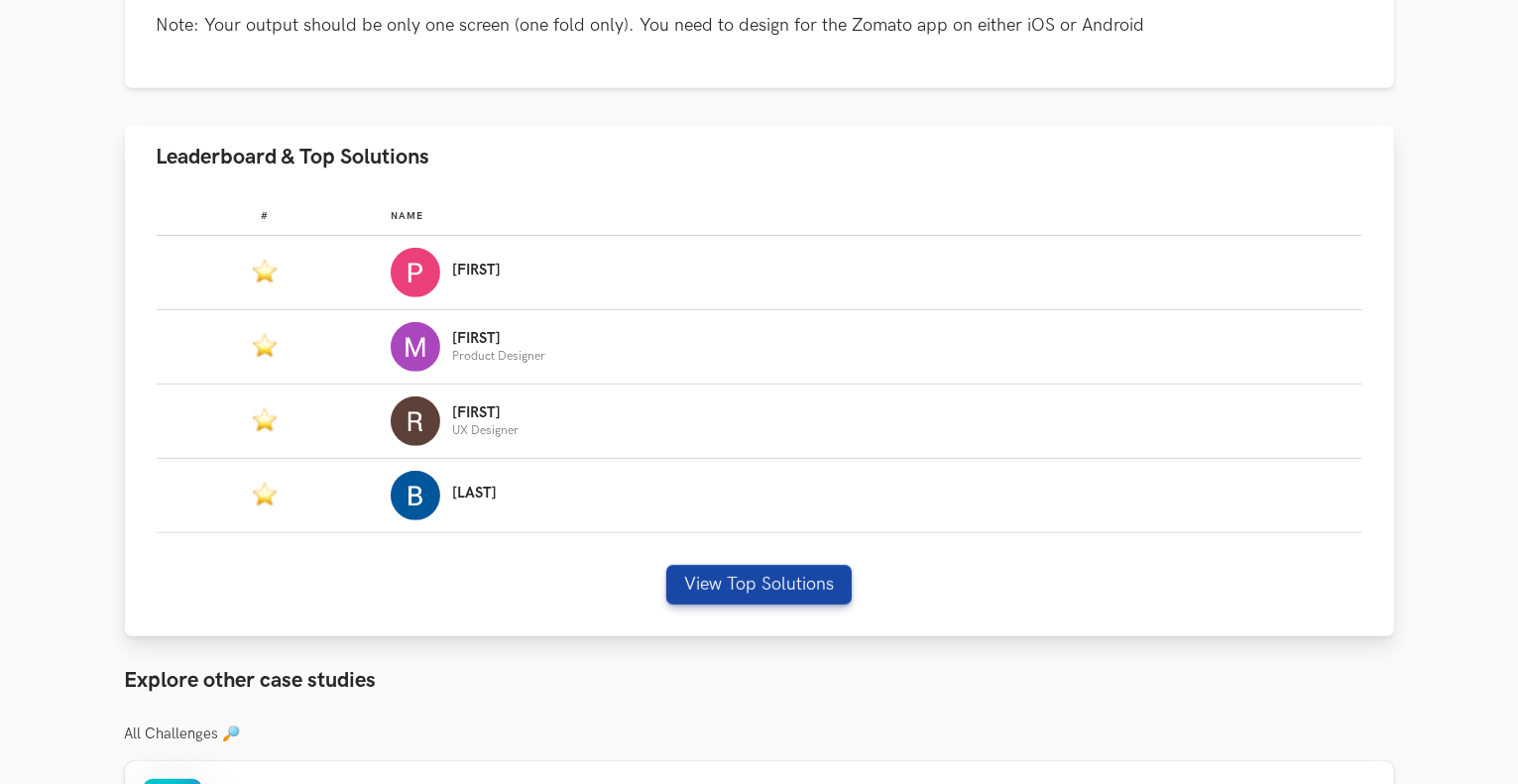 click on "# Name #: Name: [FIRST] [LAST] Product Designer #: Name: [FIRST] UX Designer #: Name: [FIRST] View Top Solutions" at bounding box center [759, 412] 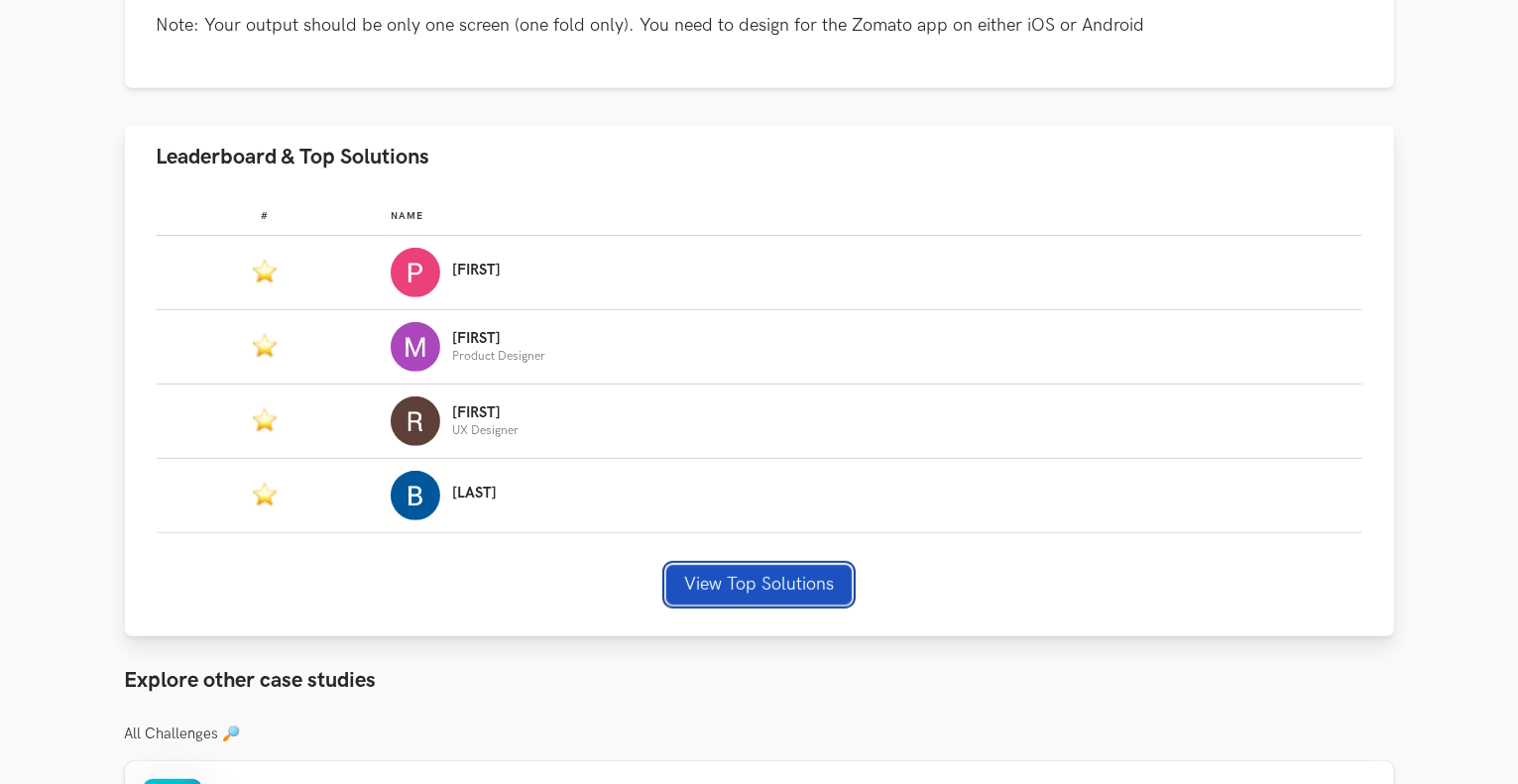 click on "View Top Solutions" at bounding box center (759, 585) 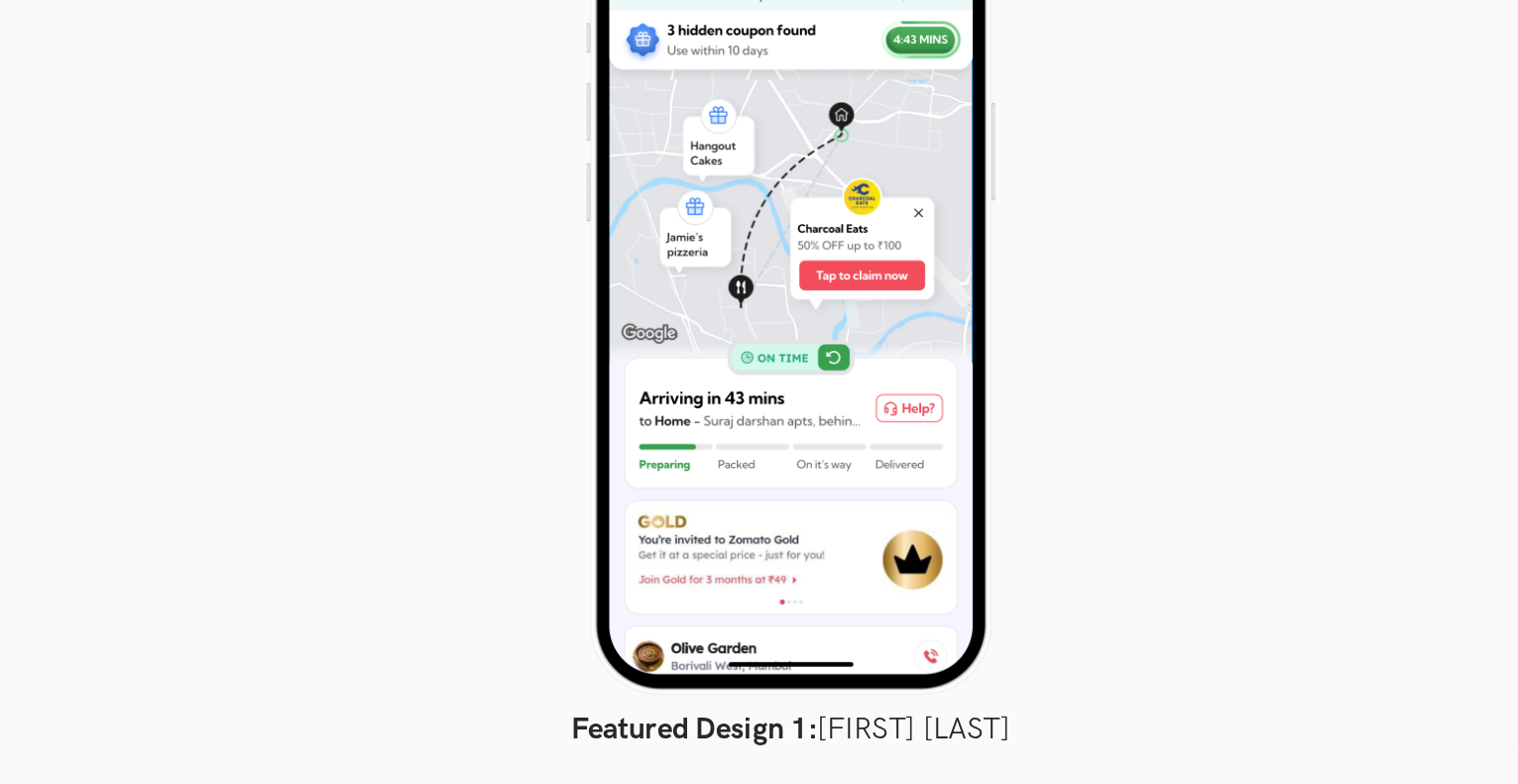 scroll, scrollTop: 1081, scrollLeft: 0, axis: vertical 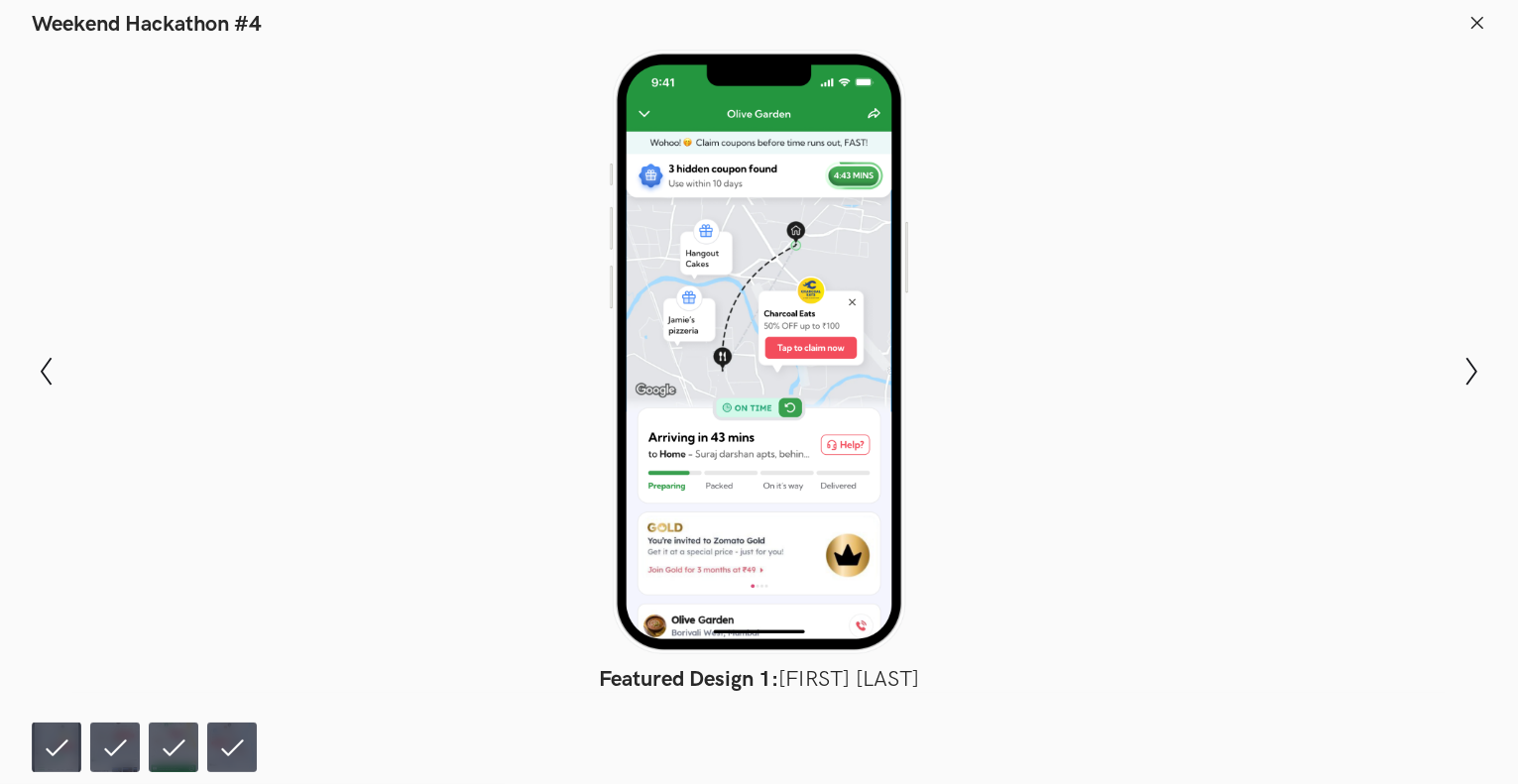 click at bounding box center [759, 352] 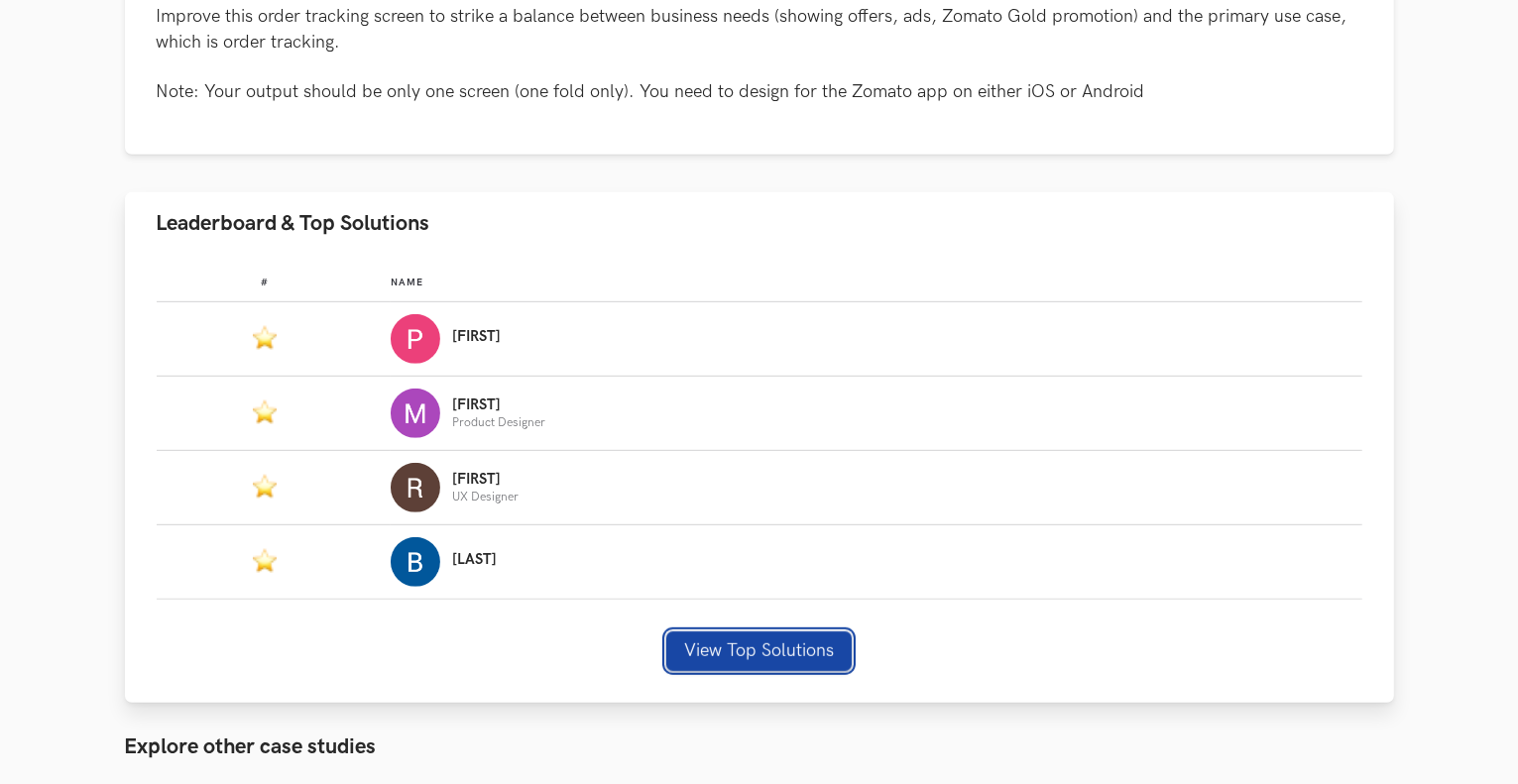 scroll, scrollTop: 1017, scrollLeft: 0, axis: vertical 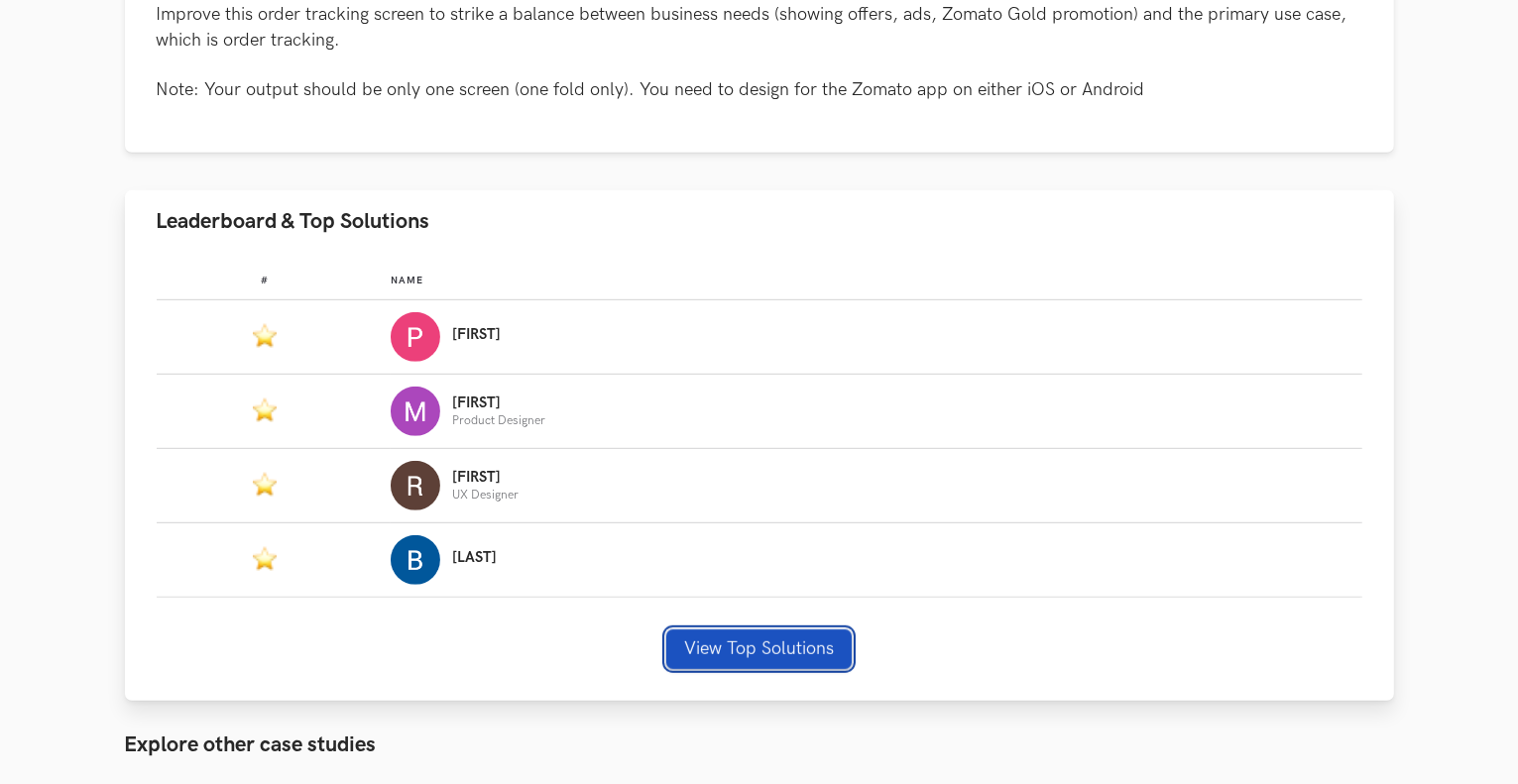 click on "View Top Solutions" at bounding box center (759, 649) 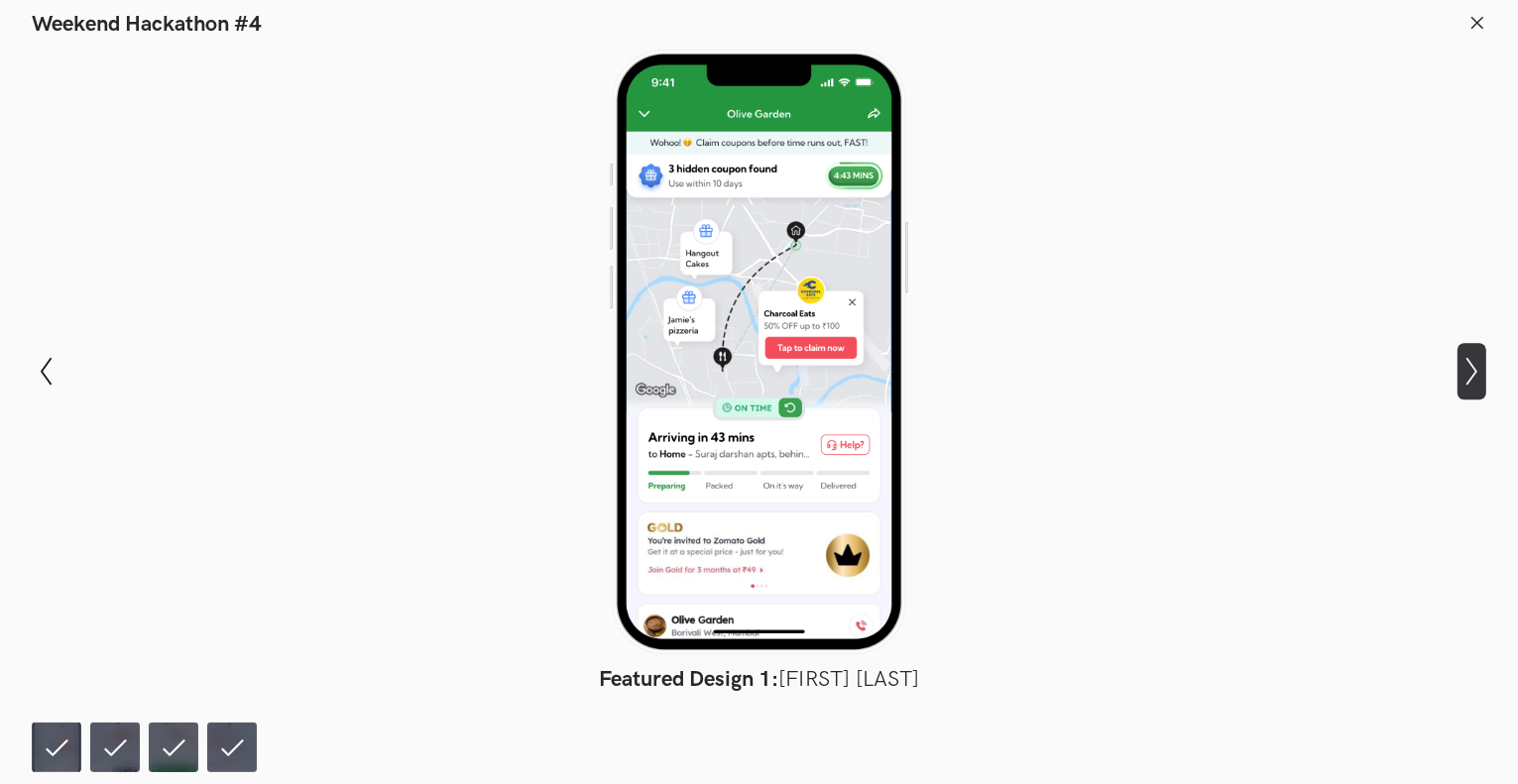 click on "Show next slide" at bounding box center [46, 371] 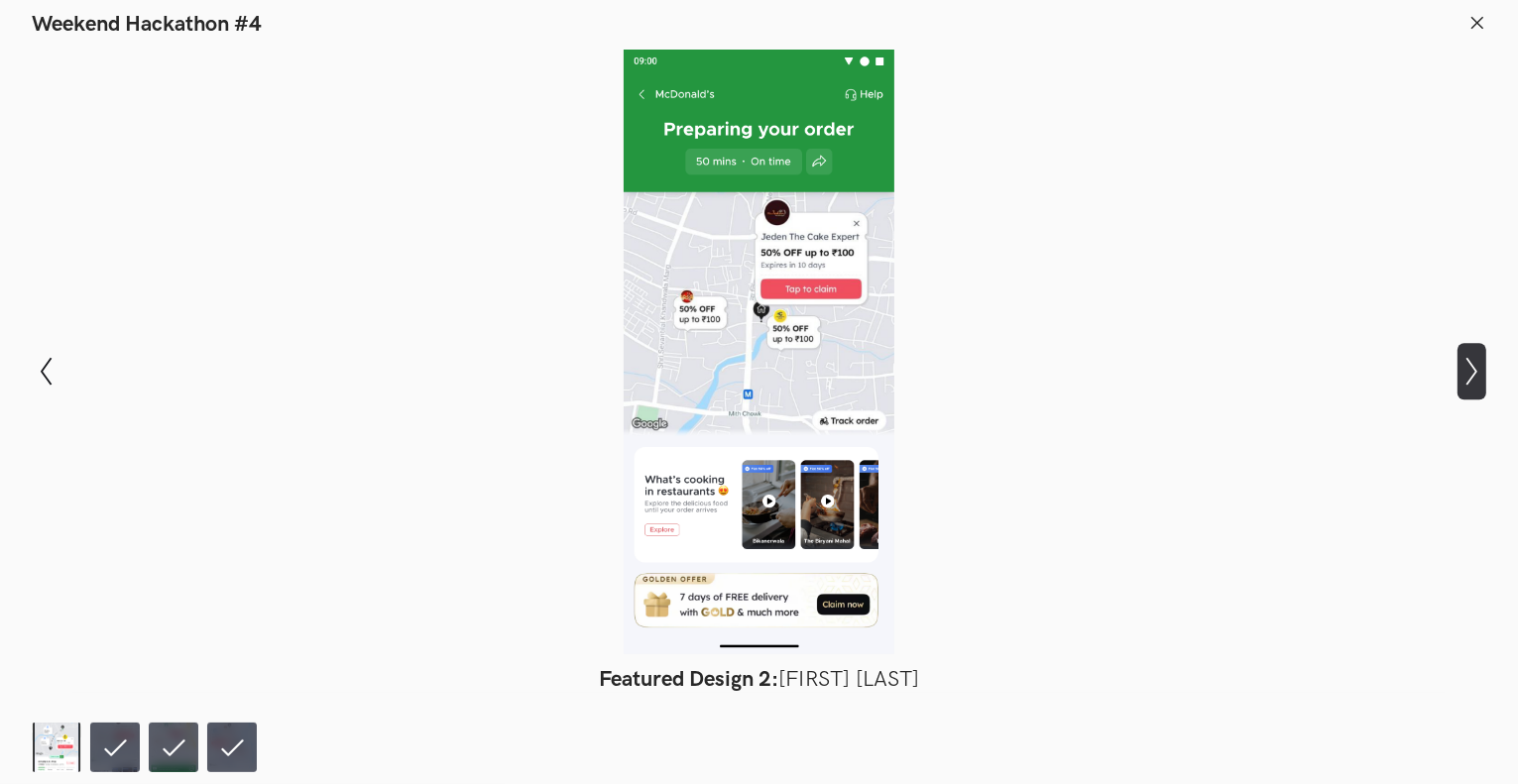 click on "Show next slide" at bounding box center [46, 371] 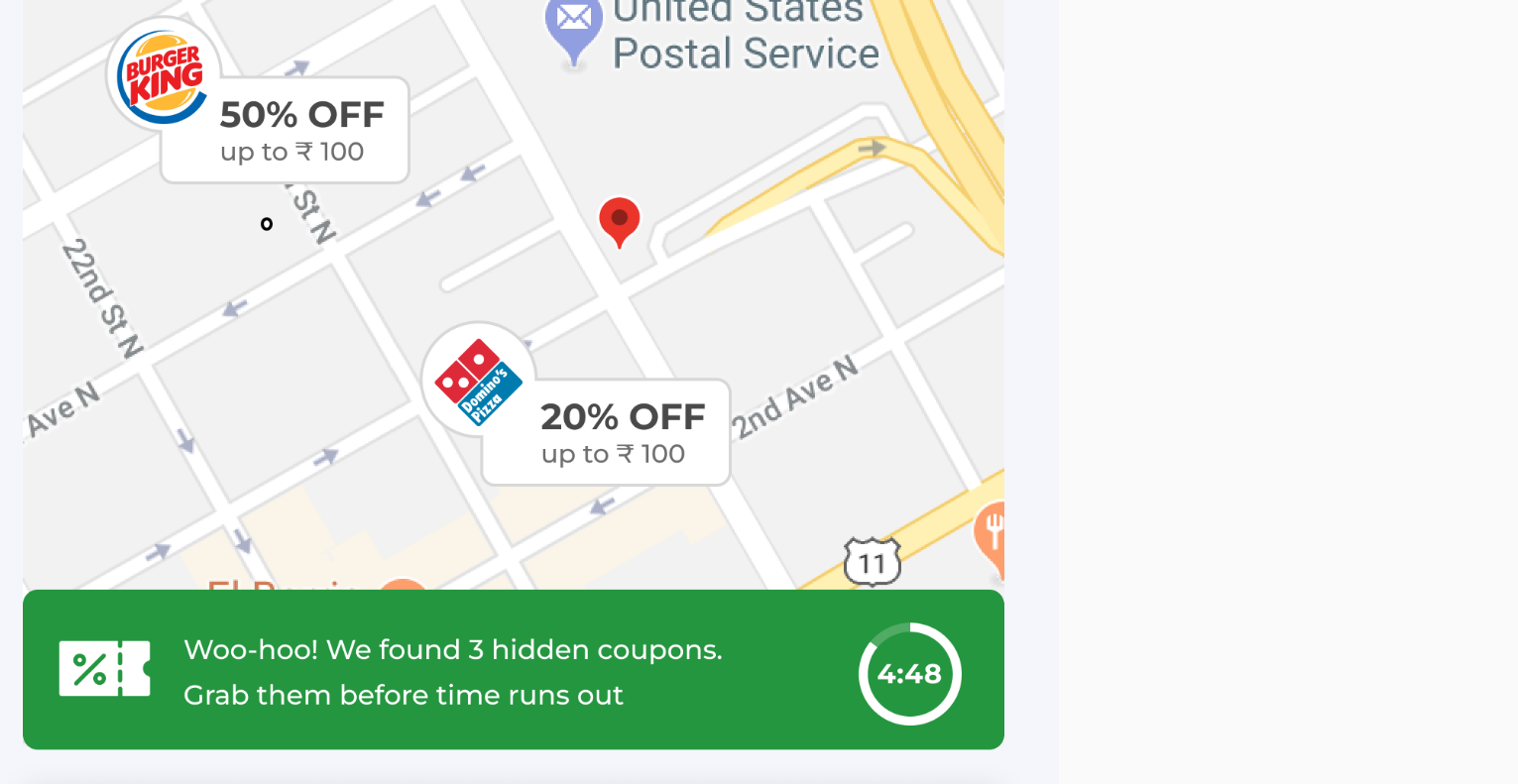 scroll, scrollTop: 1017, scrollLeft: 0, axis: vertical 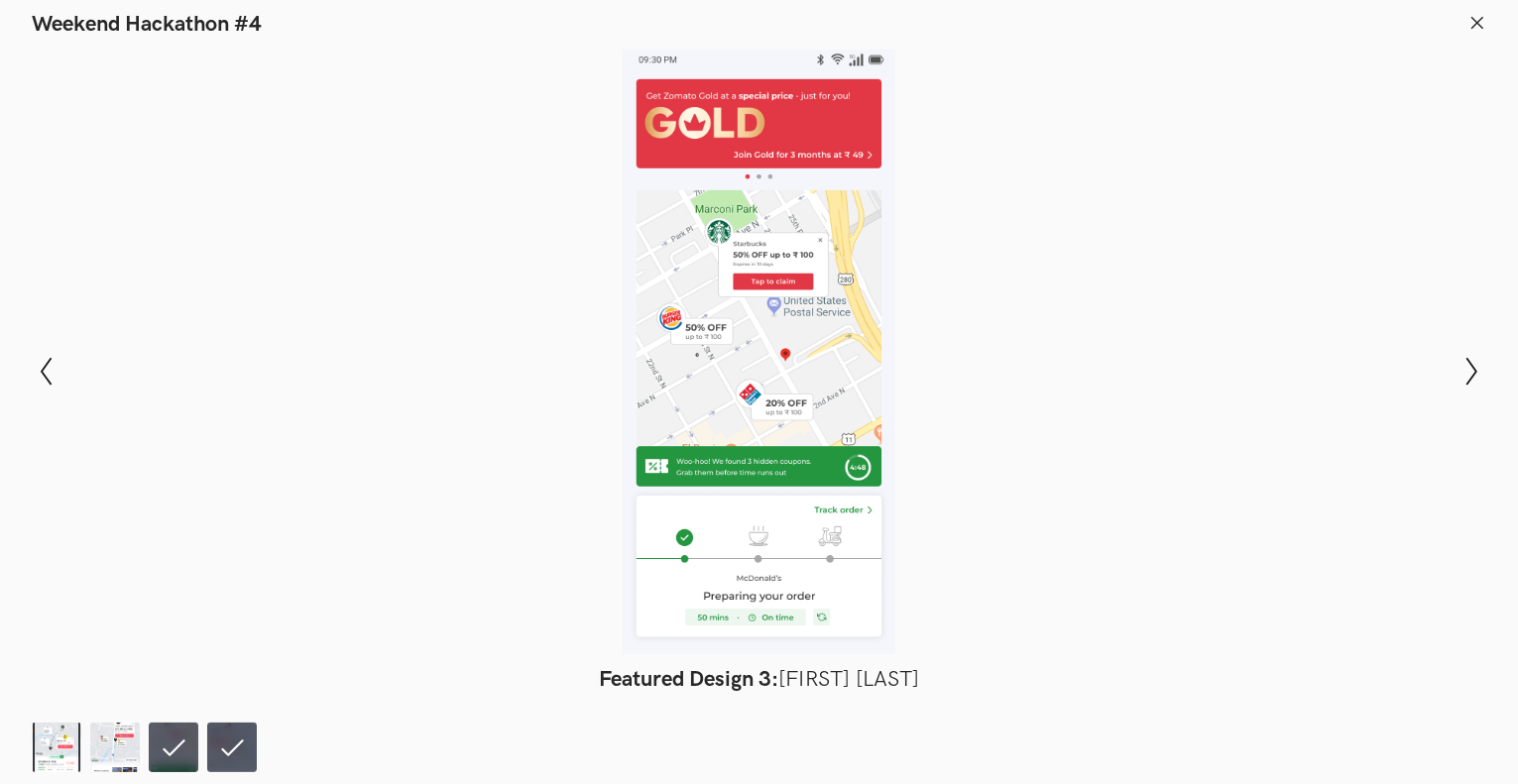 click on "Weekend Hackathon #4" at bounding box center (759, 19) 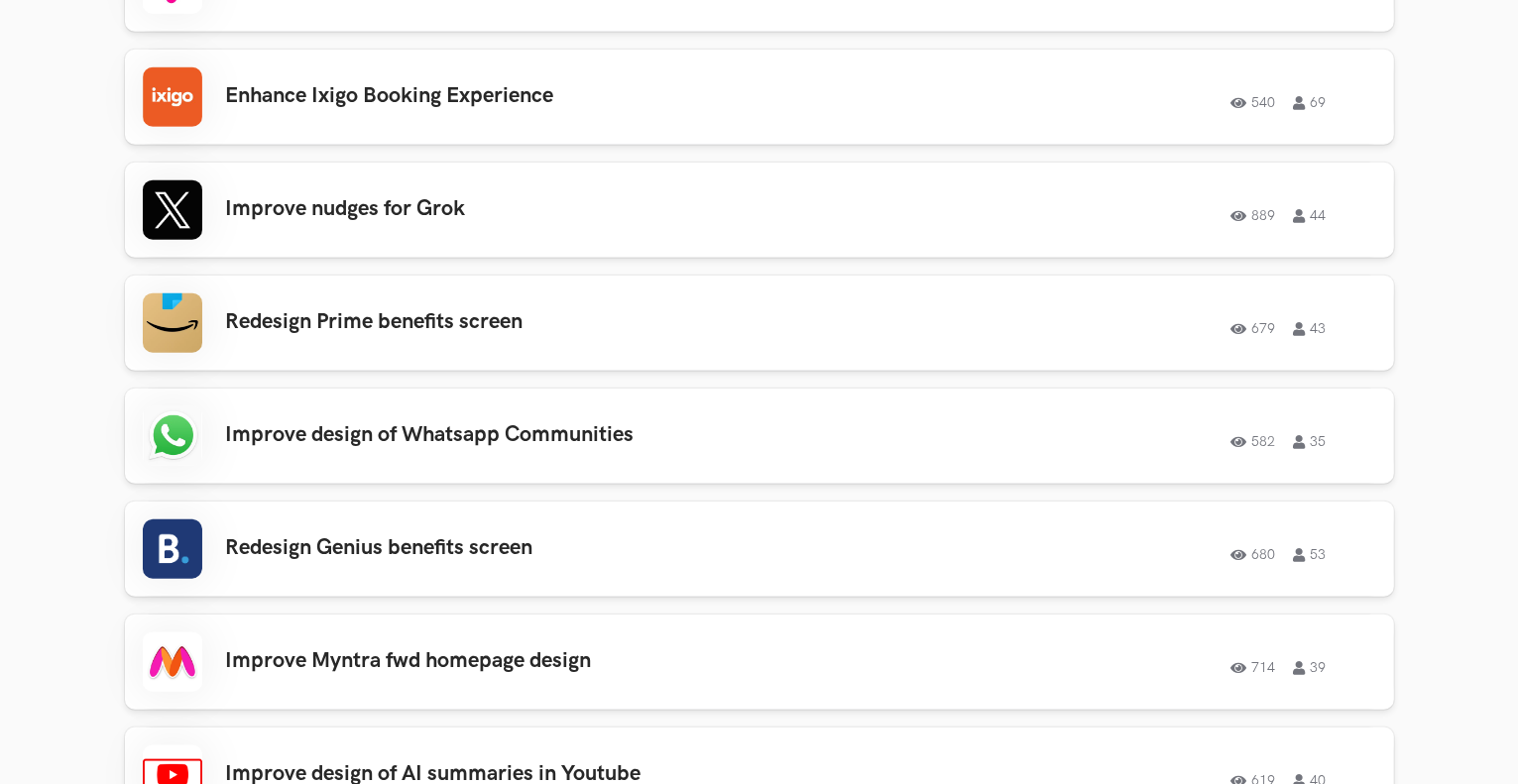 scroll, scrollTop: 2137, scrollLeft: 0, axis: vertical 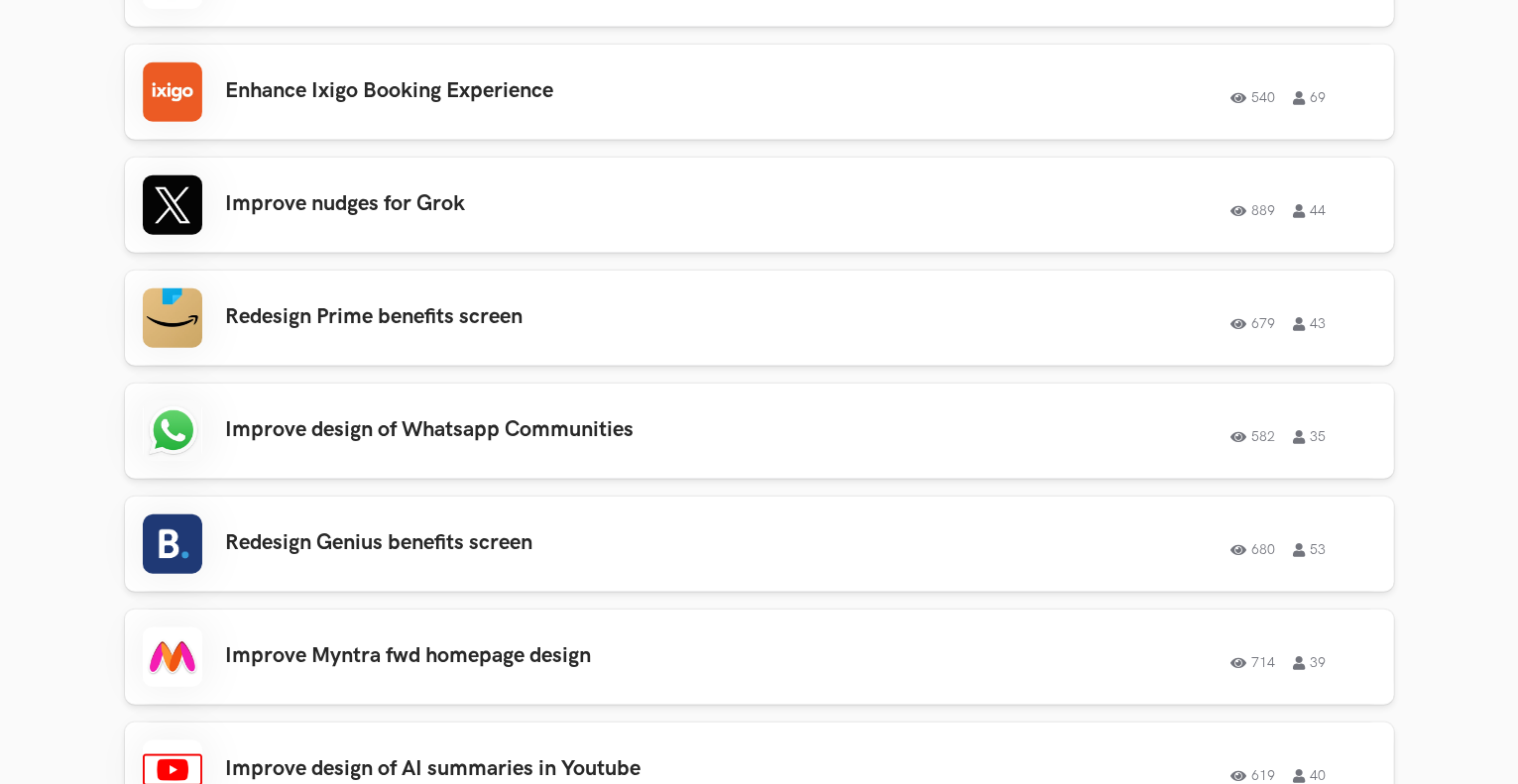click on "Improve nudges for Grok  889  44  889  44" at bounding box center (759, 205) 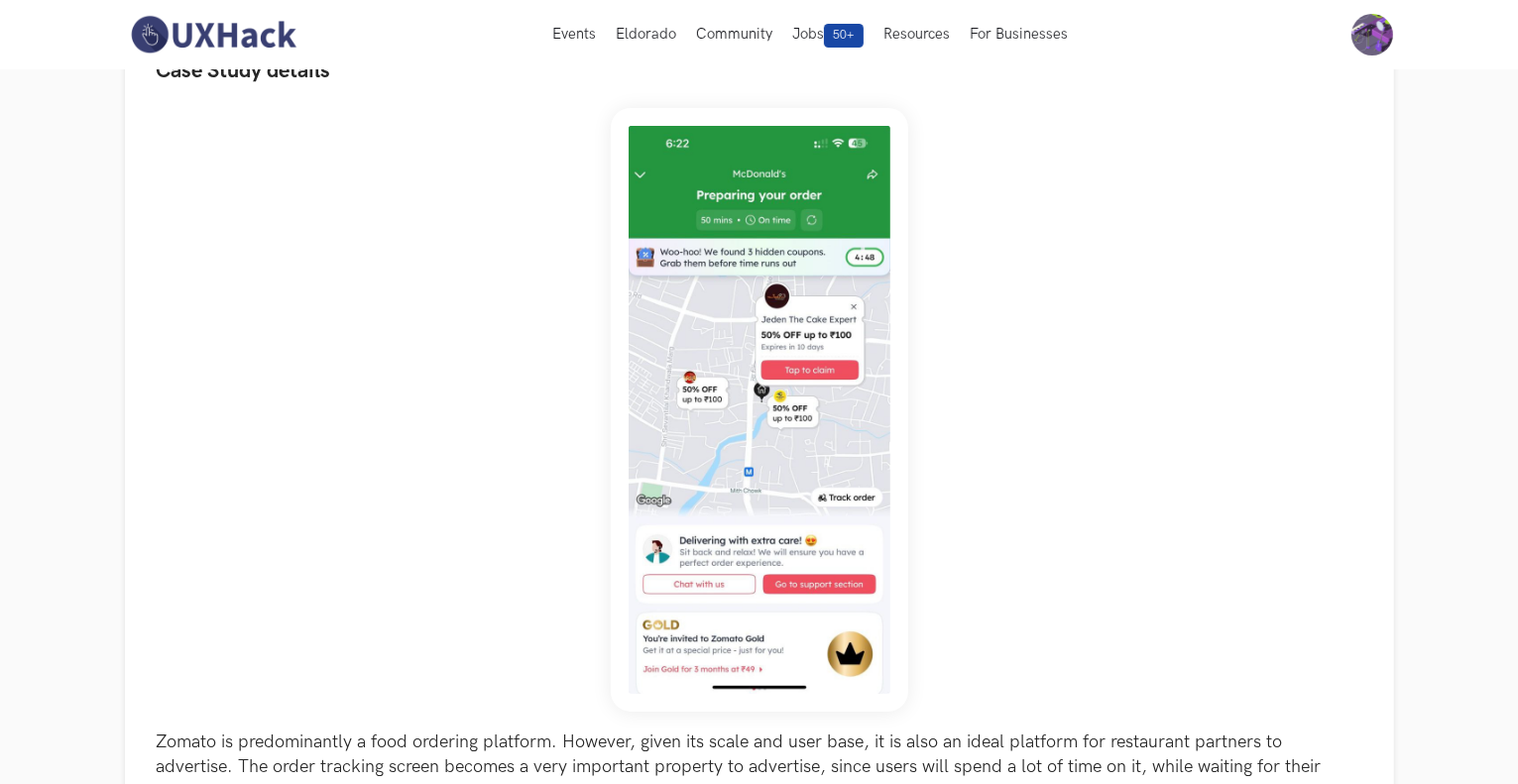 scroll, scrollTop: 0, scrollLeft: 0, axis: both 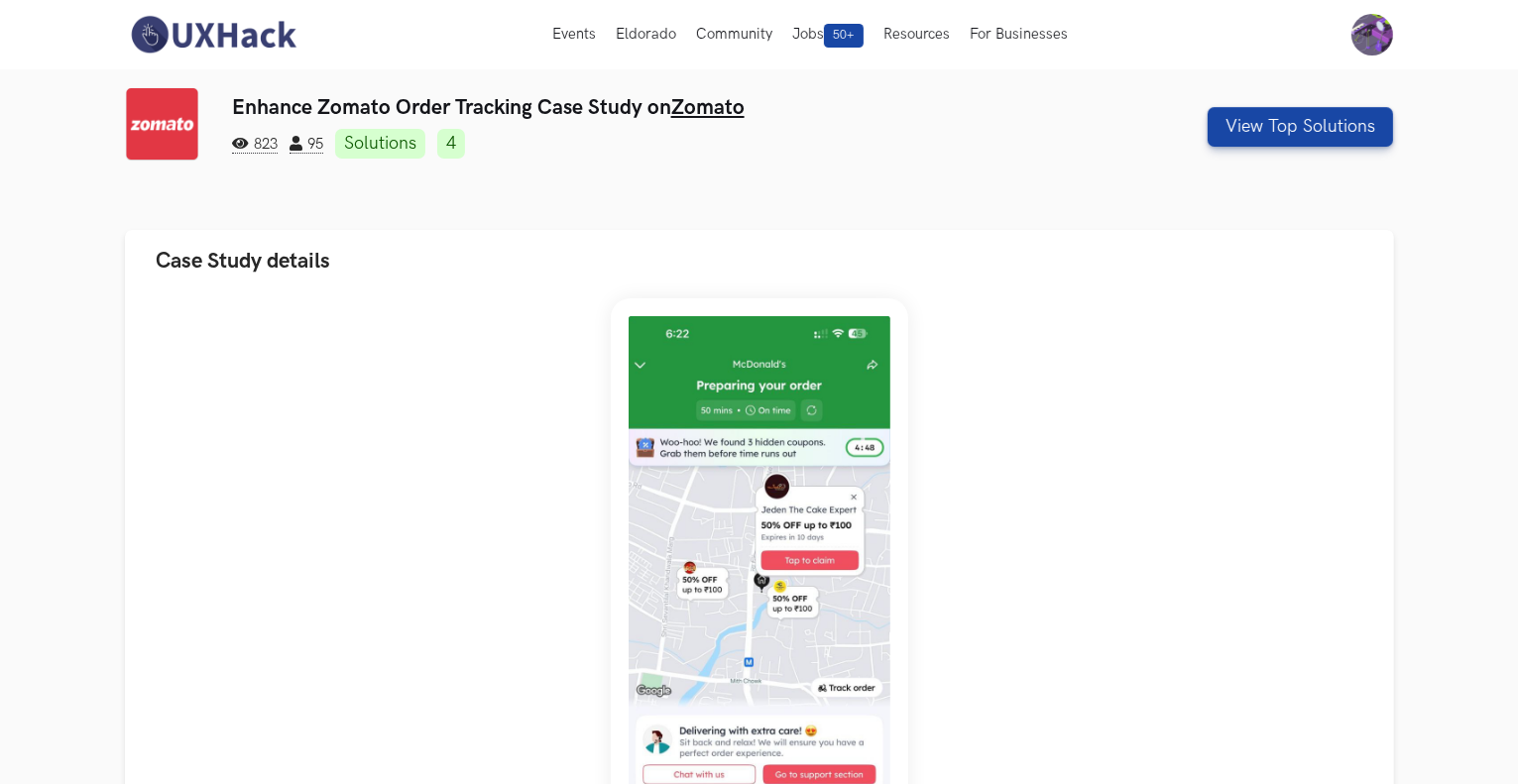 click at bounding box center [213, 35] 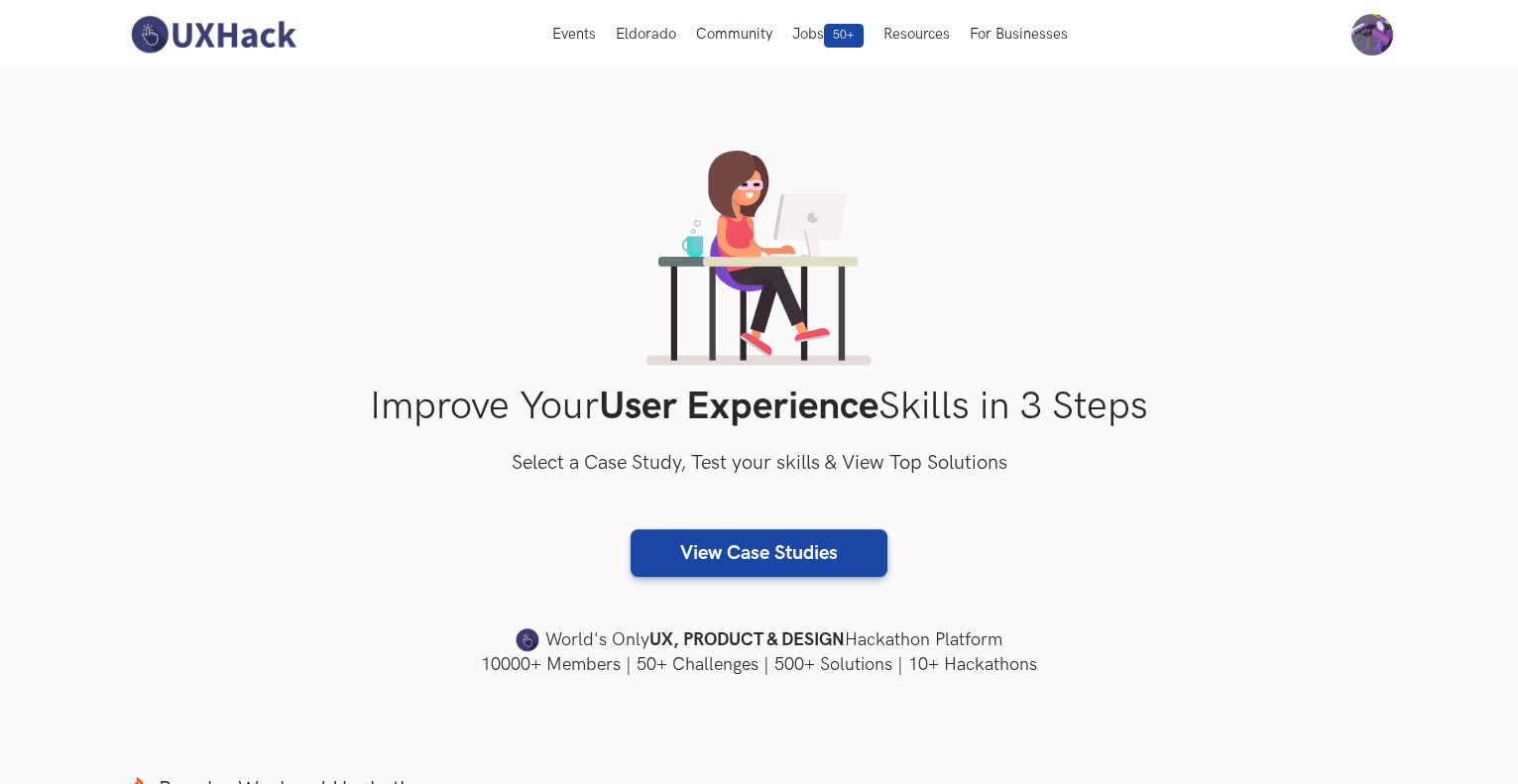 scroll, scrollTop: 0, scrollLeft: 0, axis: both 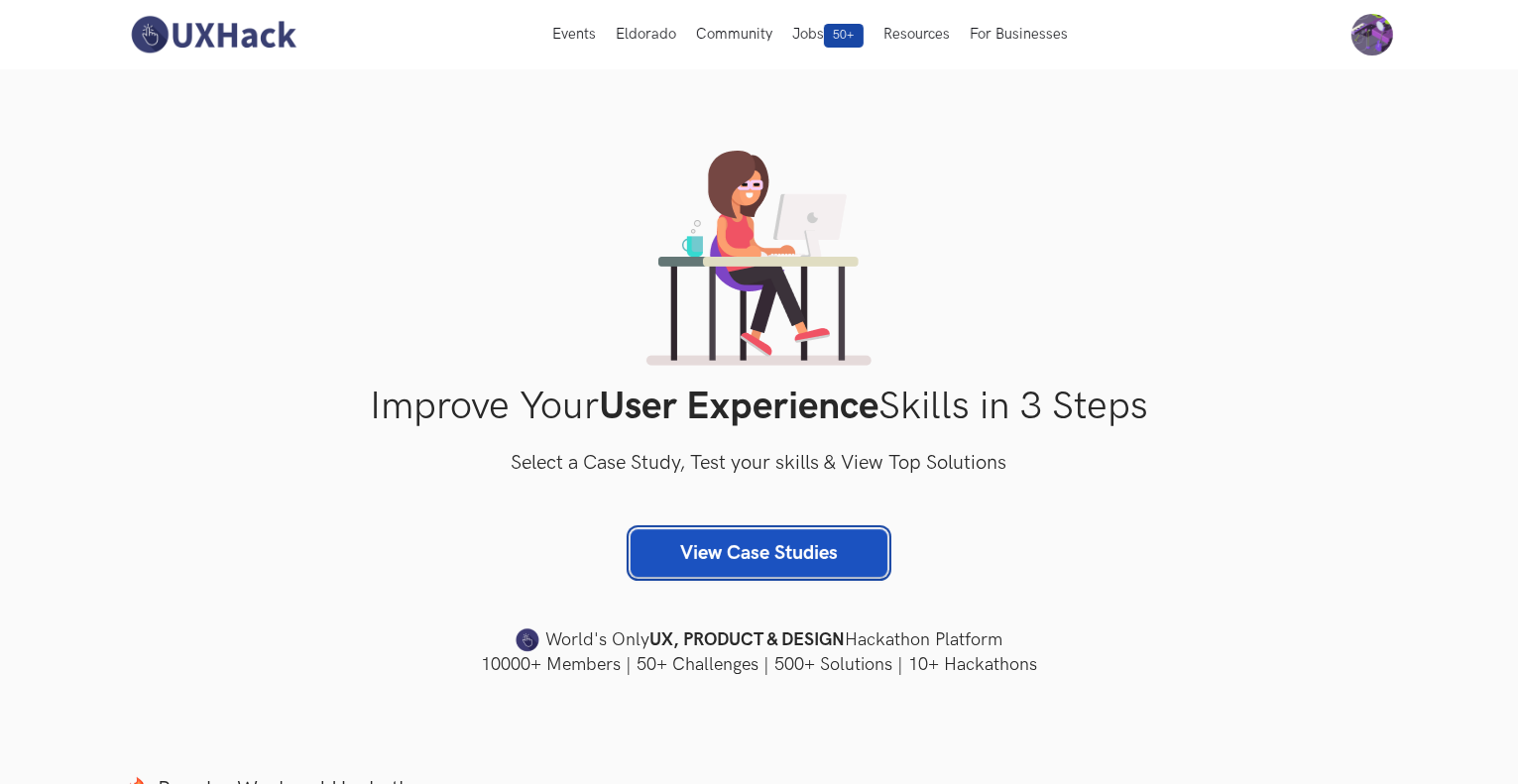 click on "View Case Studies" at bounding box center (759, 553) 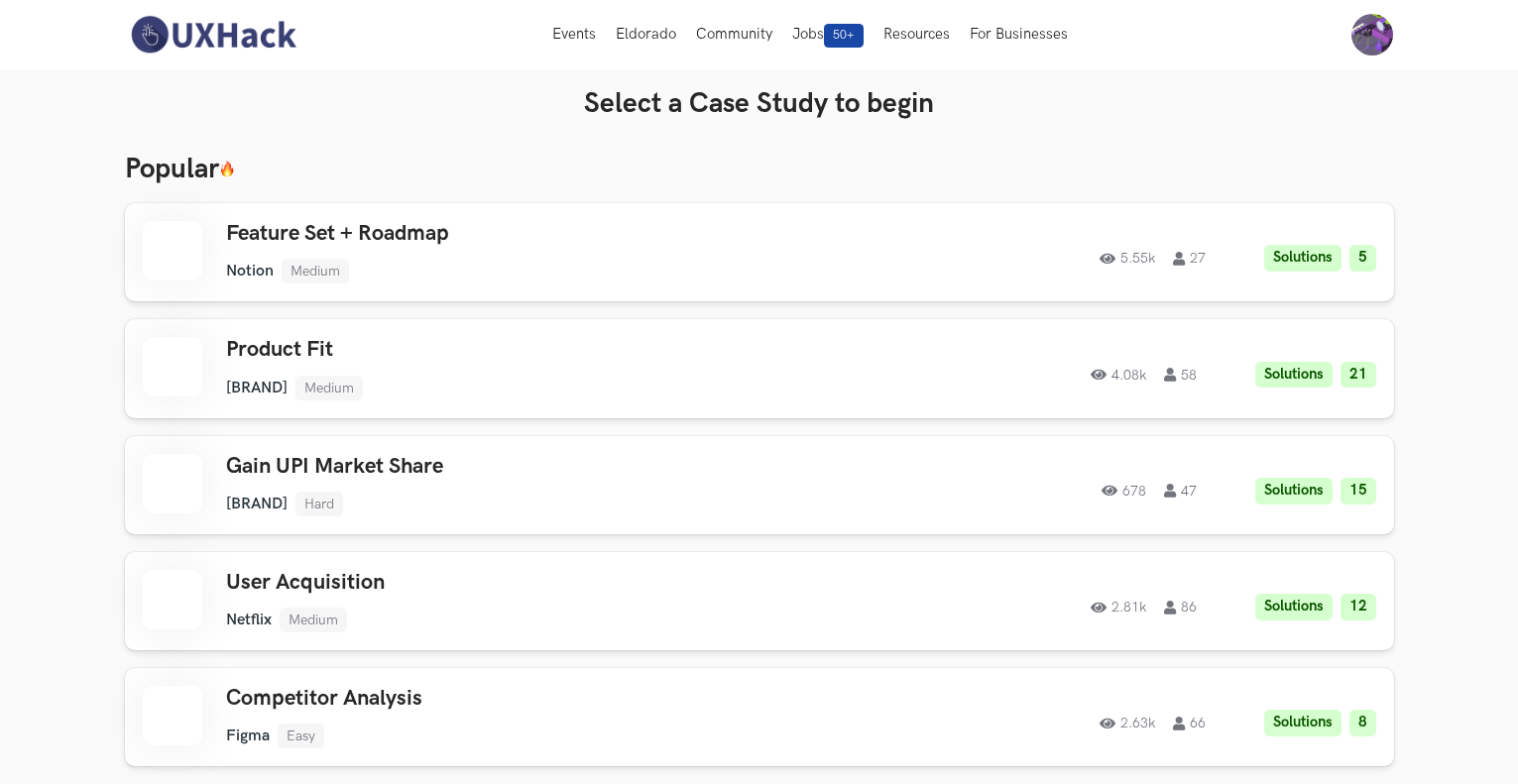 scroll, scrollTop: 0, scrollLeft: 0, axis: both 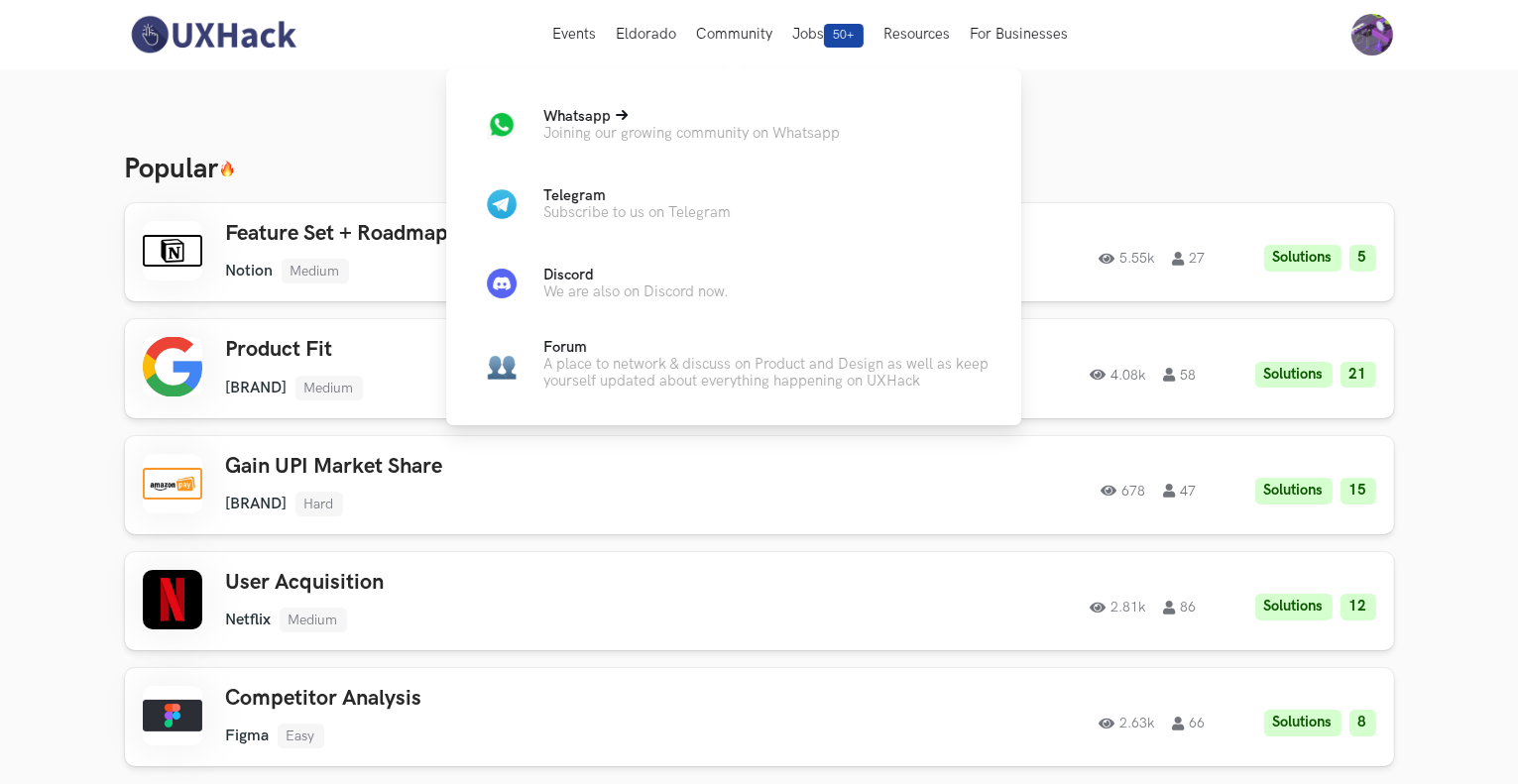 click on "Joining our growing community on Whatsapp" at bounding box center [691, 133] 